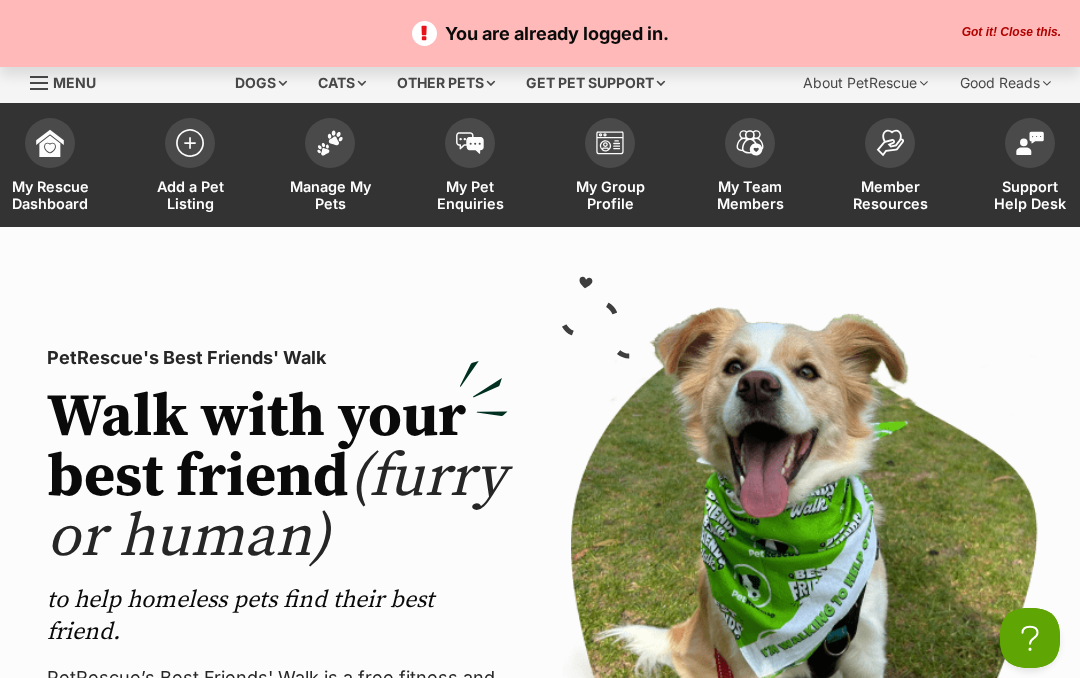 scroll, scrollTop: 0, scrollLeft: 0, axis: both 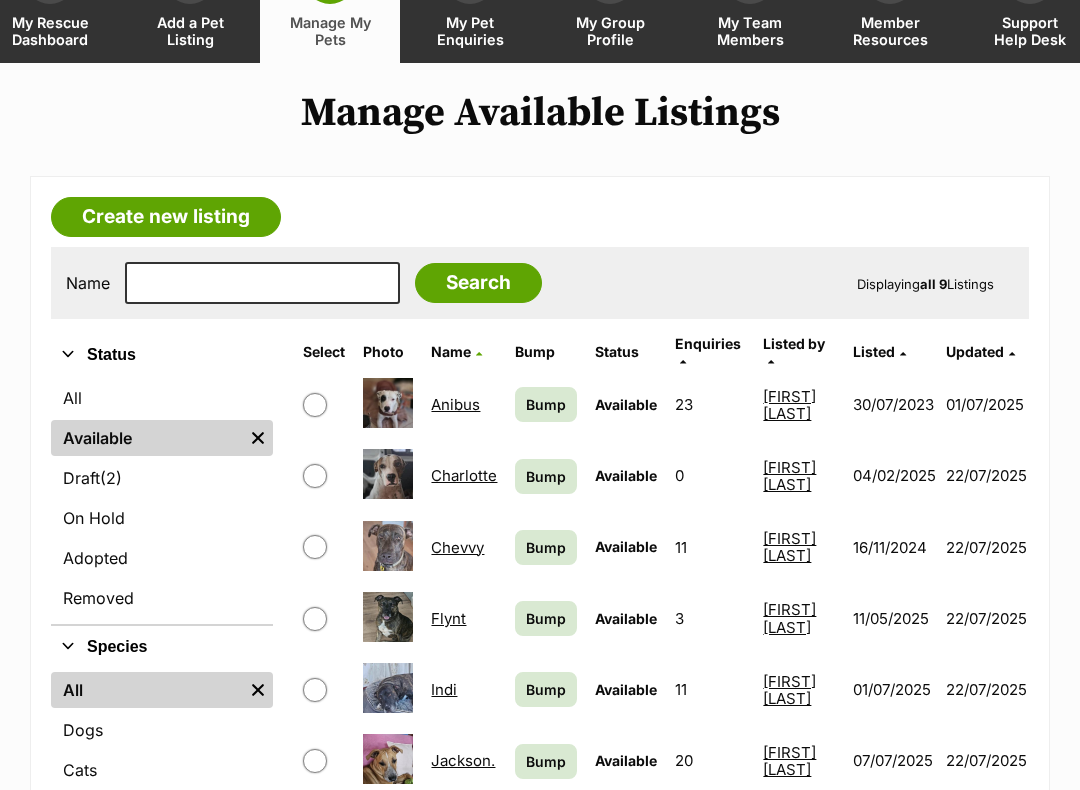 click on "Bump" at bounding box center (546, 405) 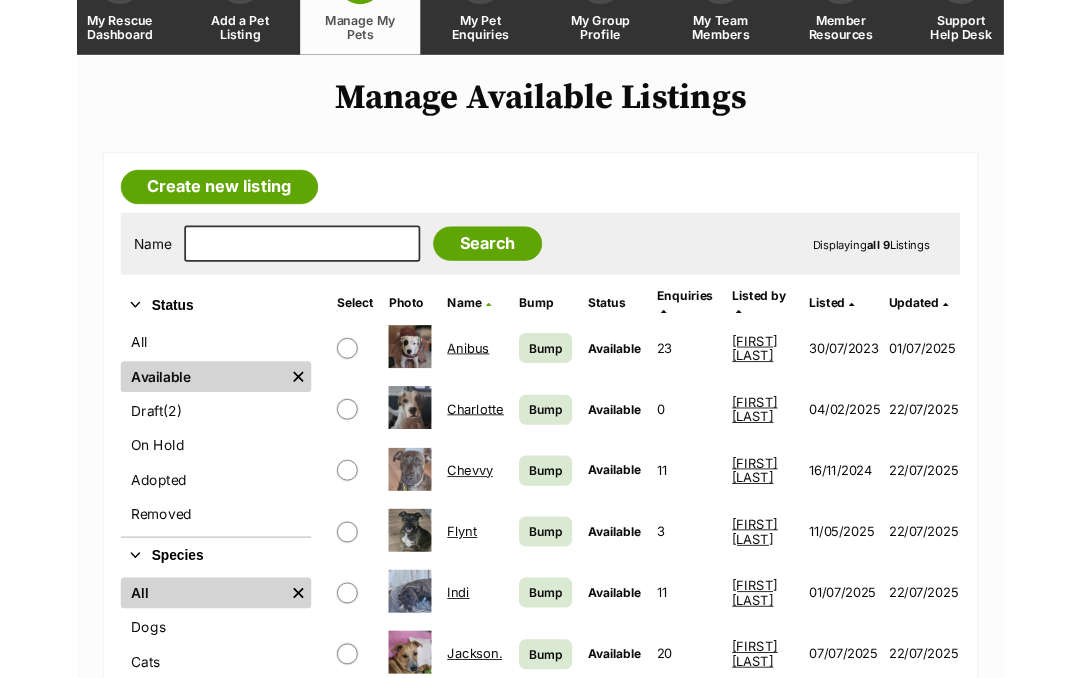 scroll, scrollTop: 220, scrollLeft: 0, axis: vertical 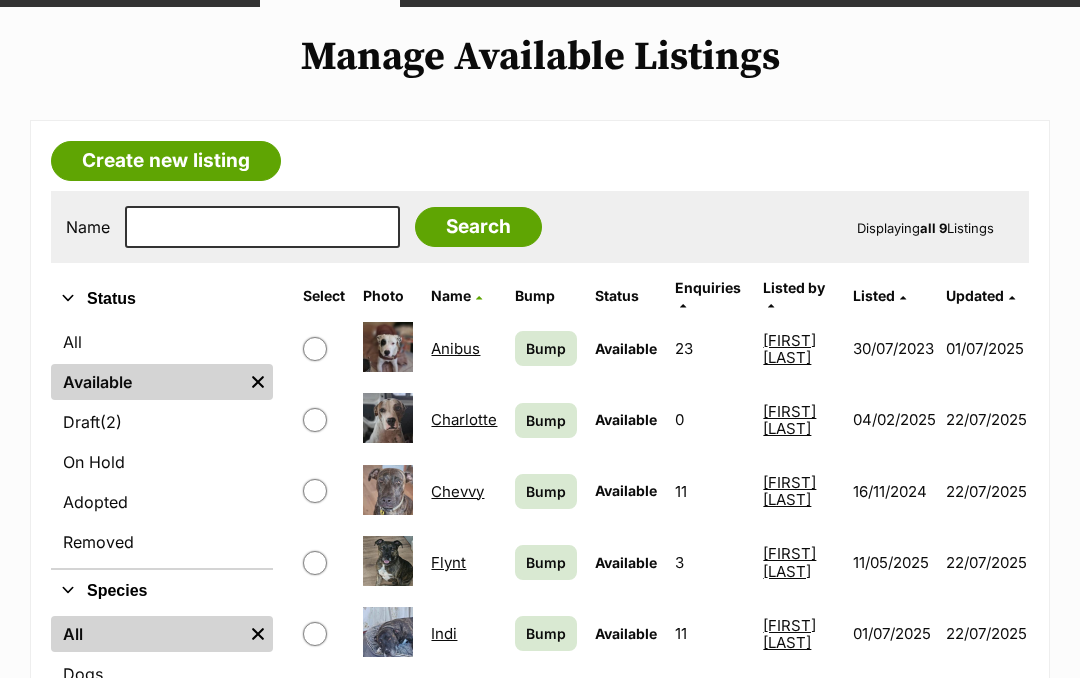 click on "Bump" at bounding box center (546, 562) 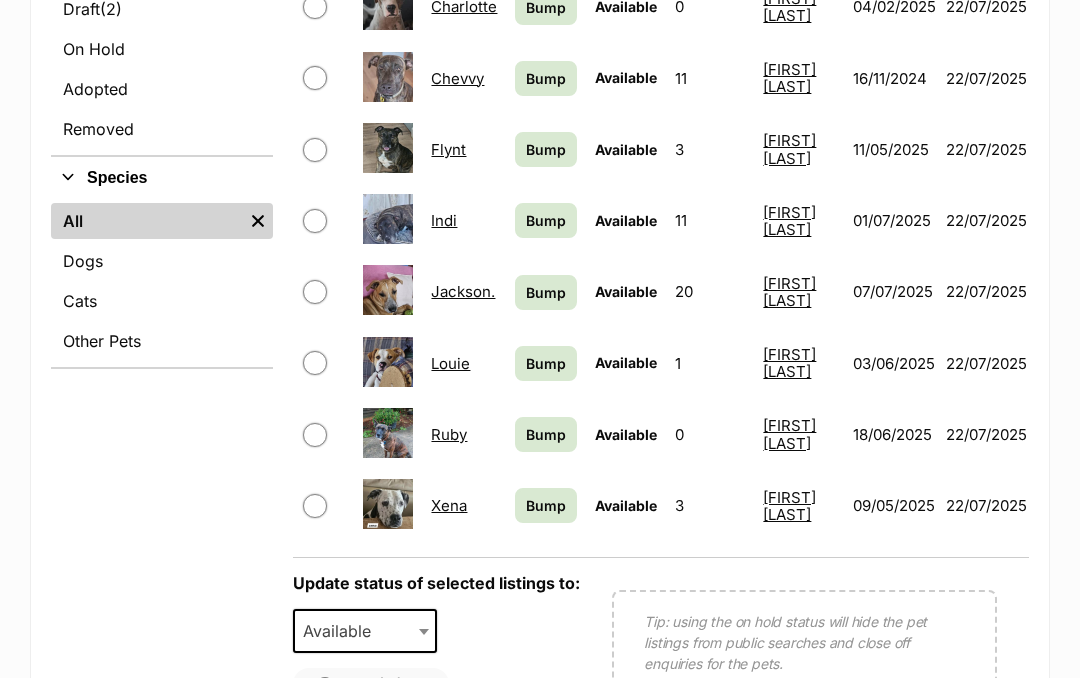 click on "Bump" at bounding box center [546, 363] 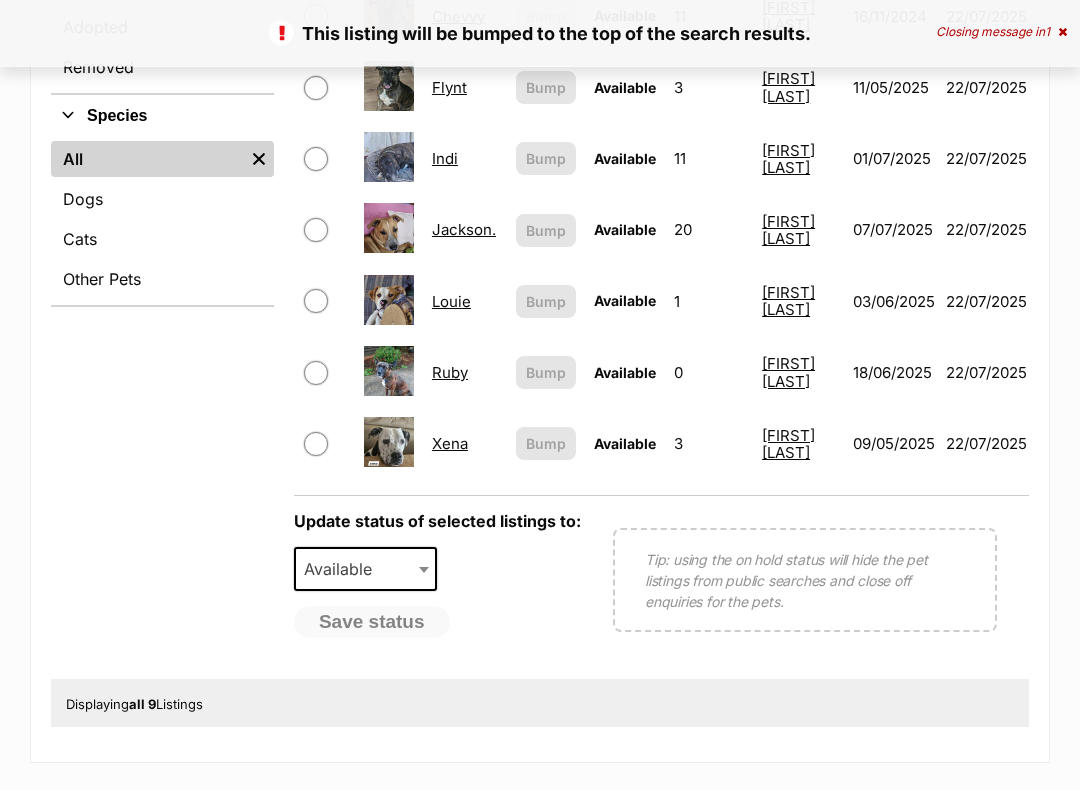 scroll, scrollTop: 695, scrollLeft: 0, axis: vertical 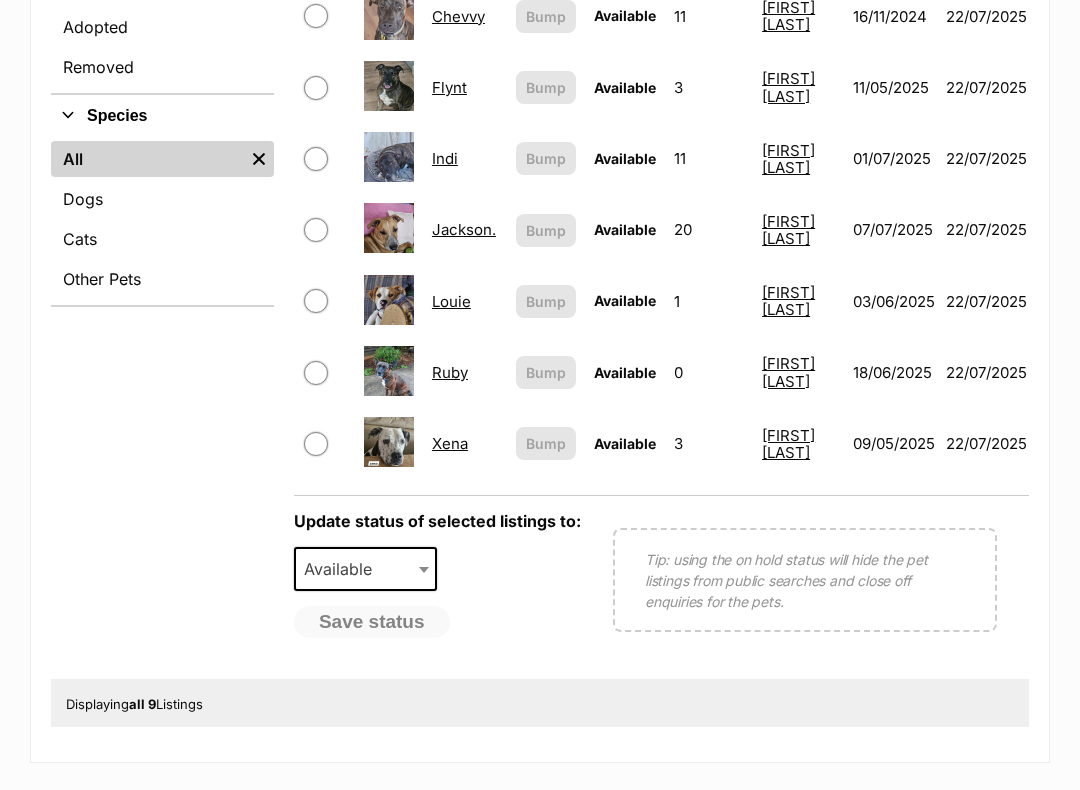 click on "Louie" at bounding box center [465, 301] 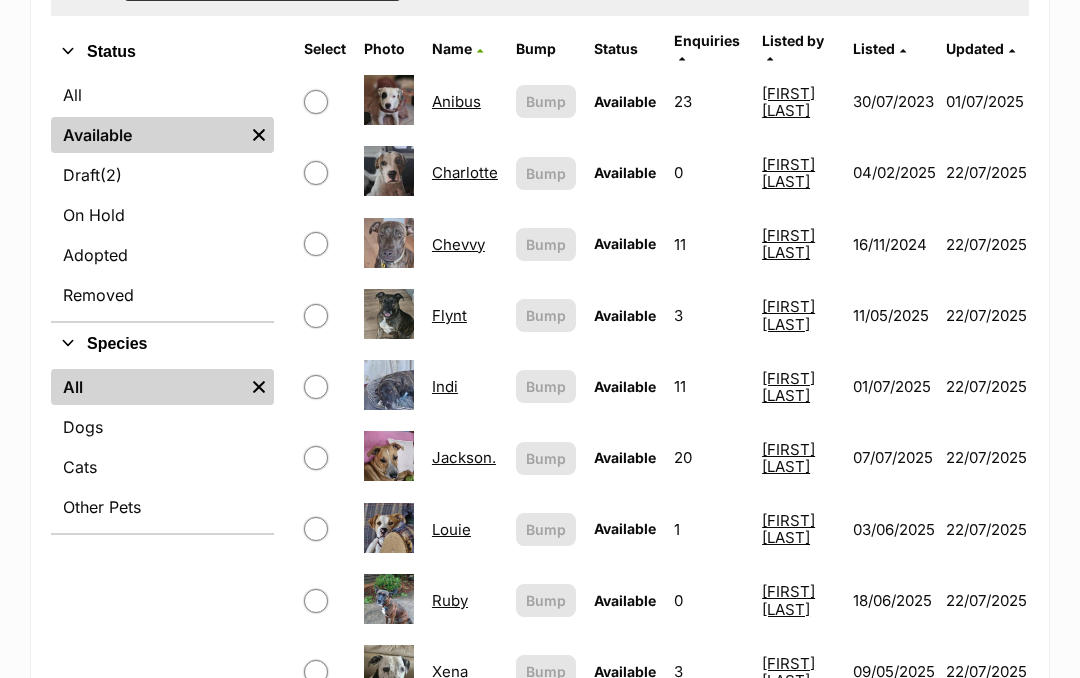 scroll, scrollTop: 465, scrollLeft: 0, axis: vertical 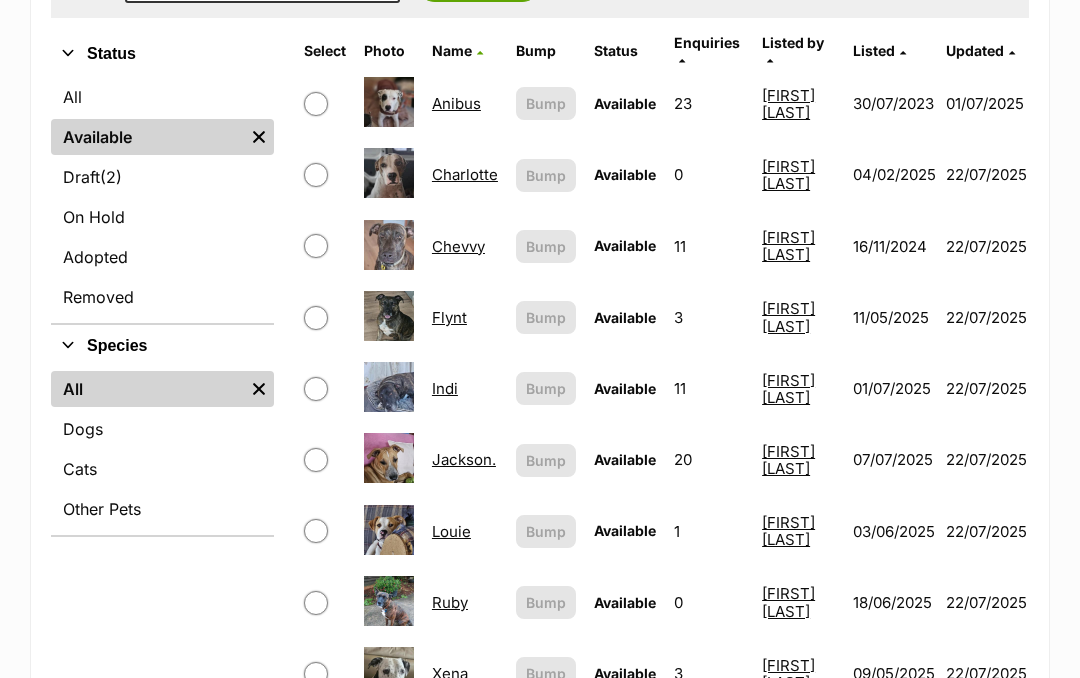 click on "Chevvy" at bounding box center [458, 246] 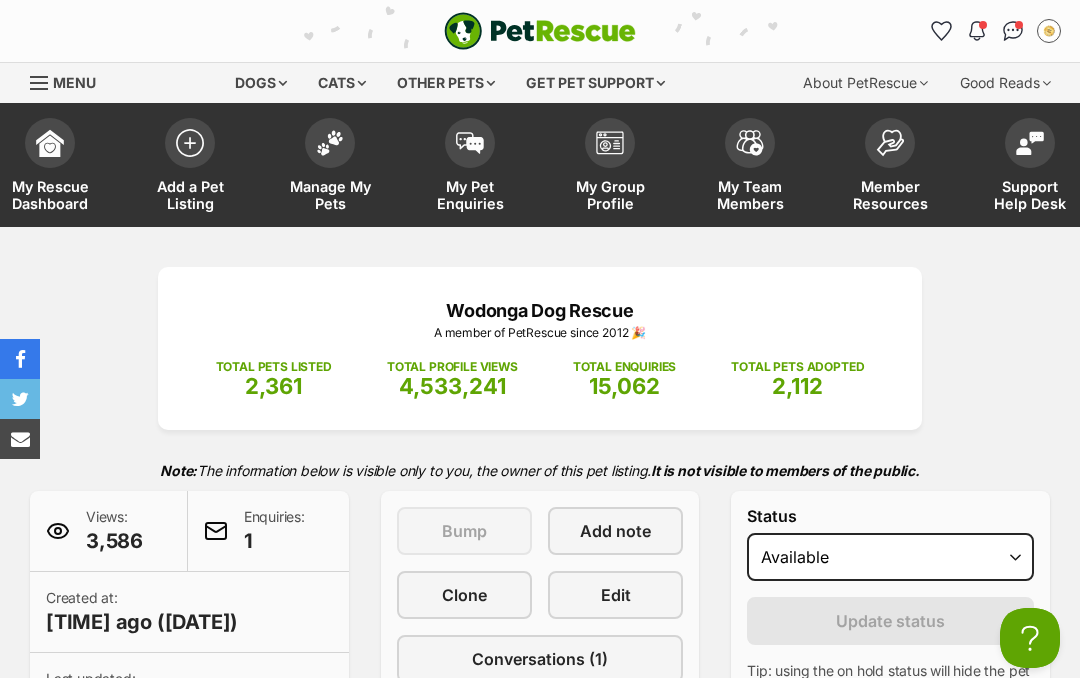 scroll, scrollTop: 0, scrollLeft: 0, axis: both 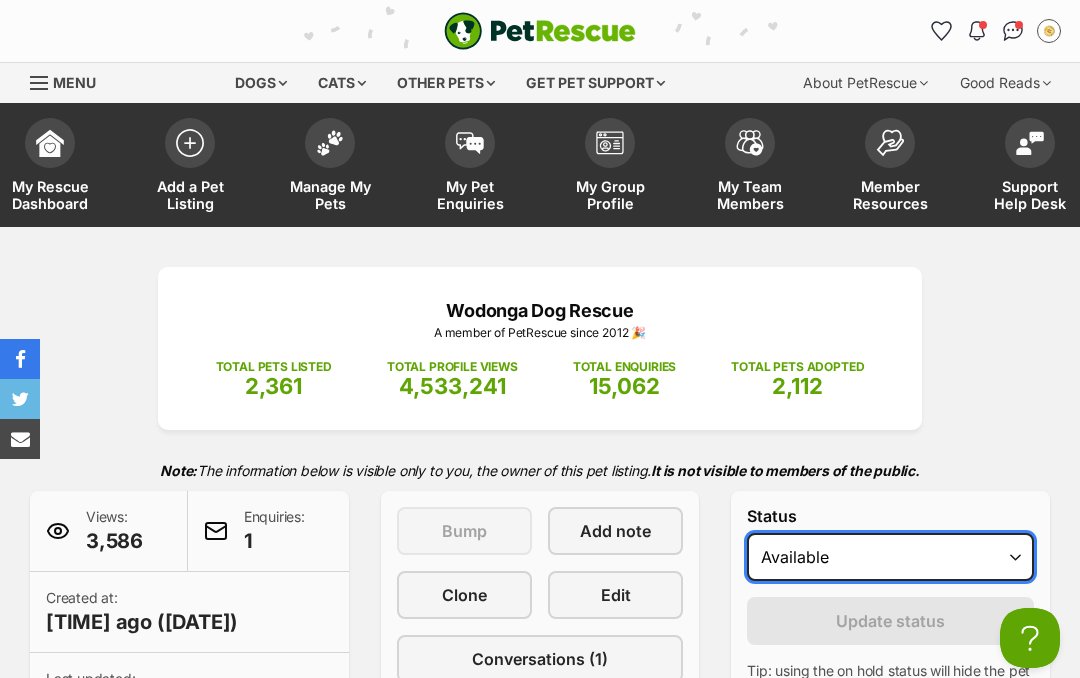 click on "Draft - not available as listing has enquires
Available
On hold
Adopted" at bounding box center (890, 557) 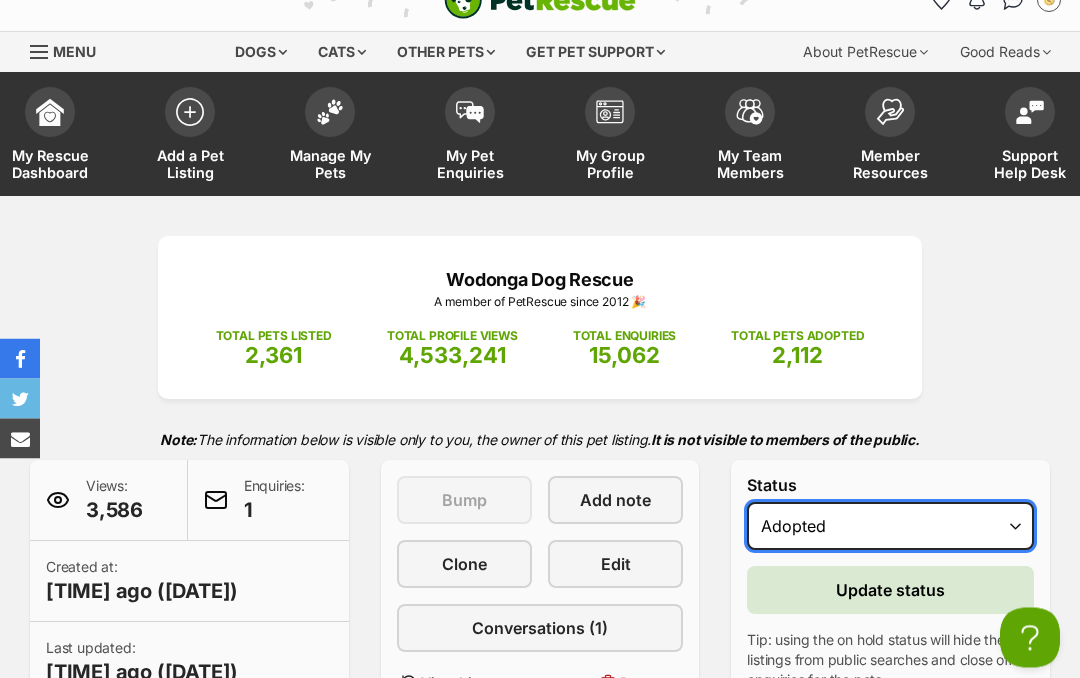 scroll, scrollTop: 0, scrollLeft: 0, axis: both 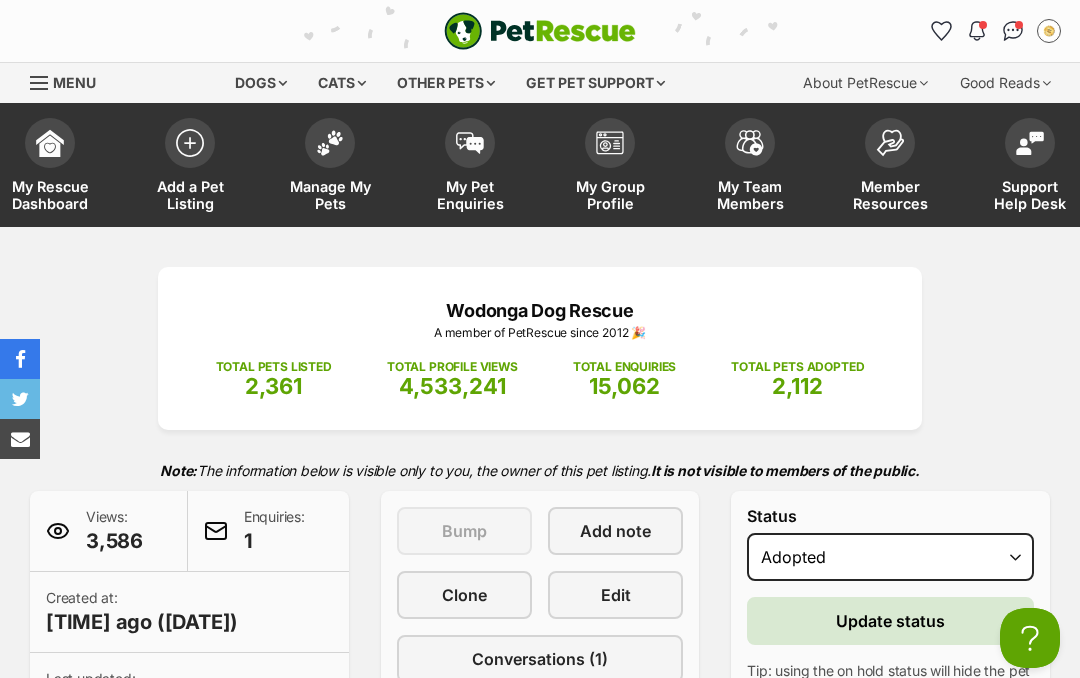 click on "Update status" at bounding box center (890, 621) 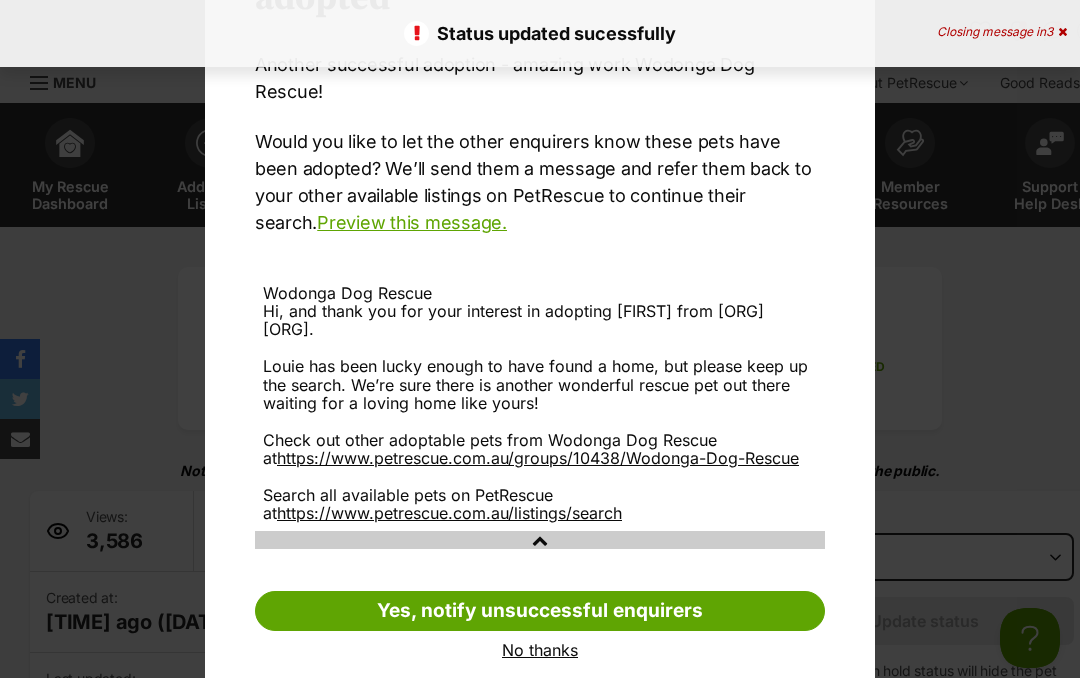 scroll, scrollTop: 166, scrollLeft: 0, axis: vertical 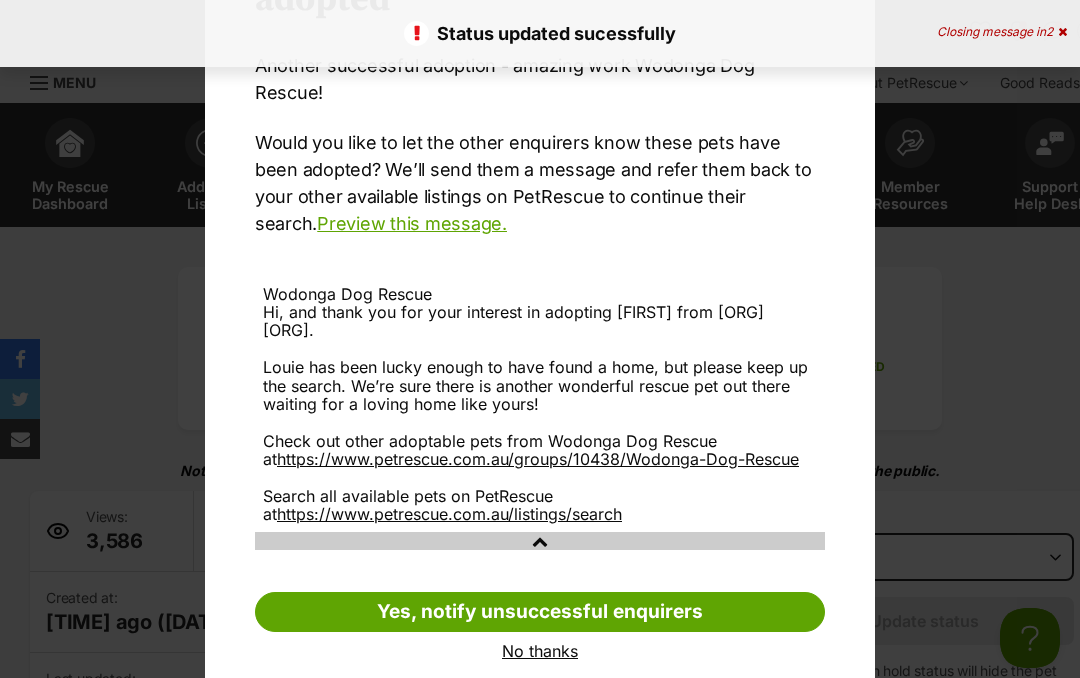 click on "No thanks" at bounding box center (540, 651) 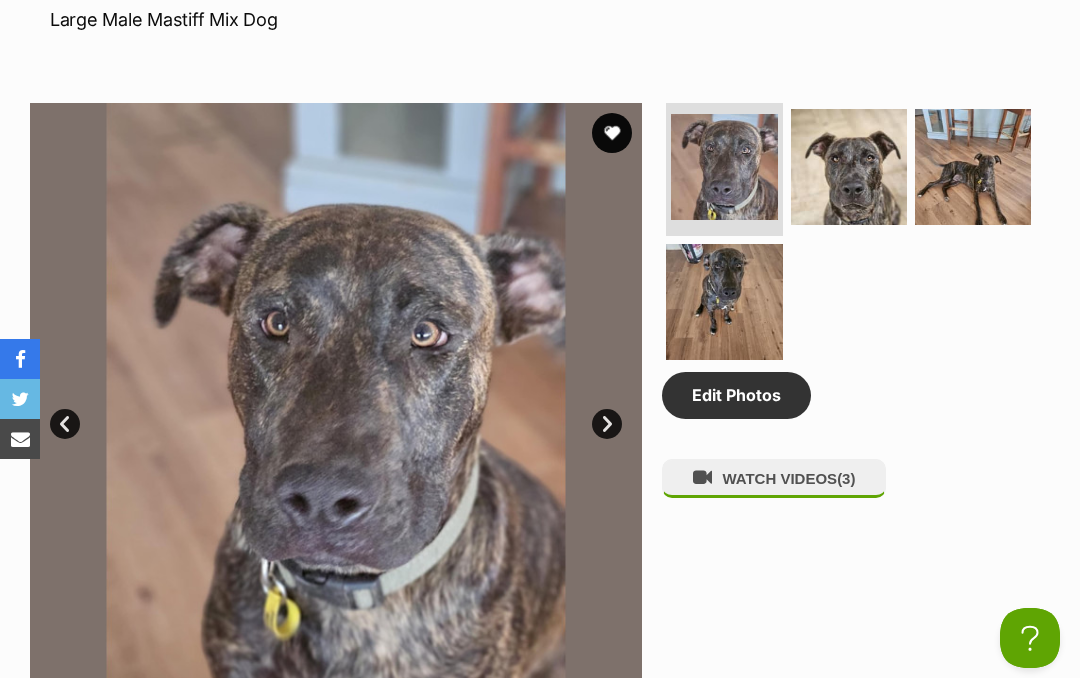 scroll, scrollTop: 0, scrollLeft: 0, axis: both 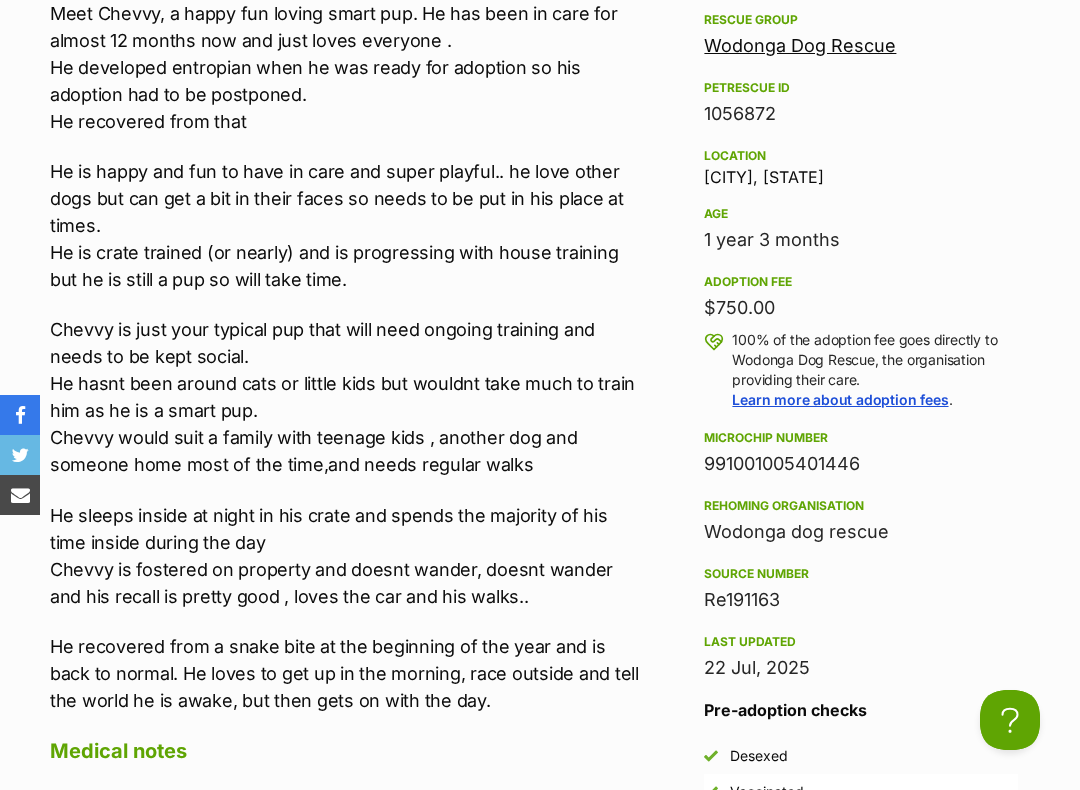 click on "Learn more about adoption fees" at bounding box center (840, 399) 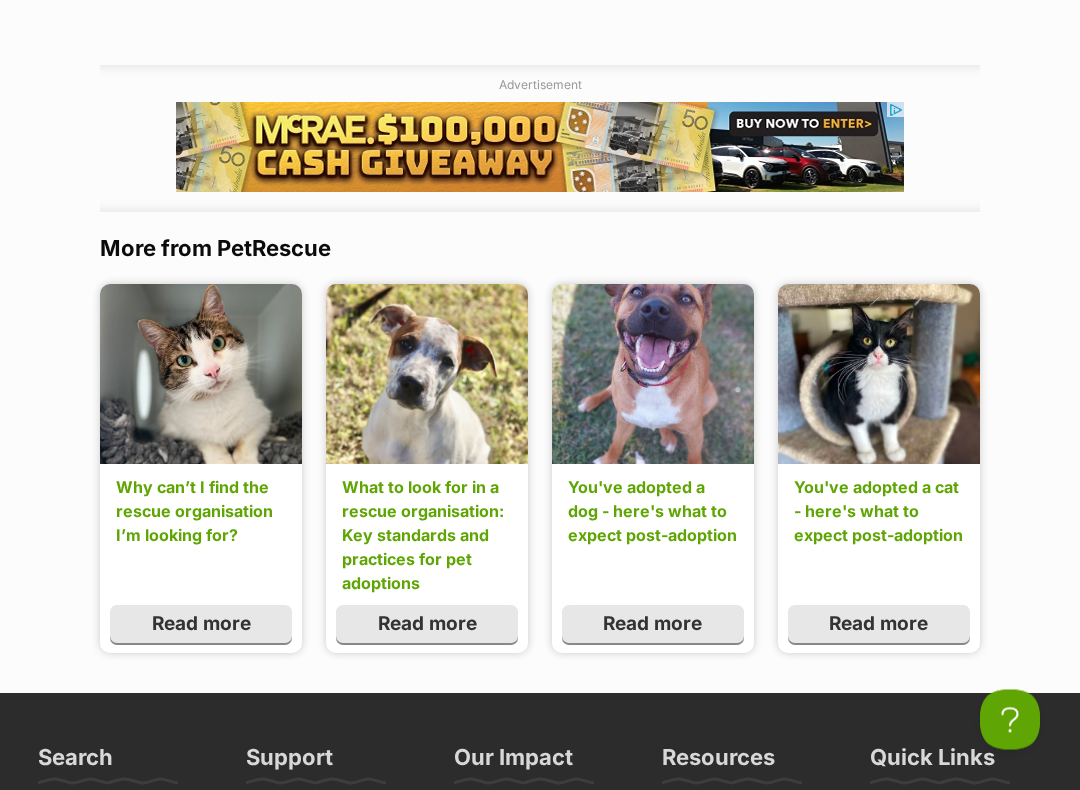 scroll, scrollTop: 2116, scrollLeft: 0, axis: vertical 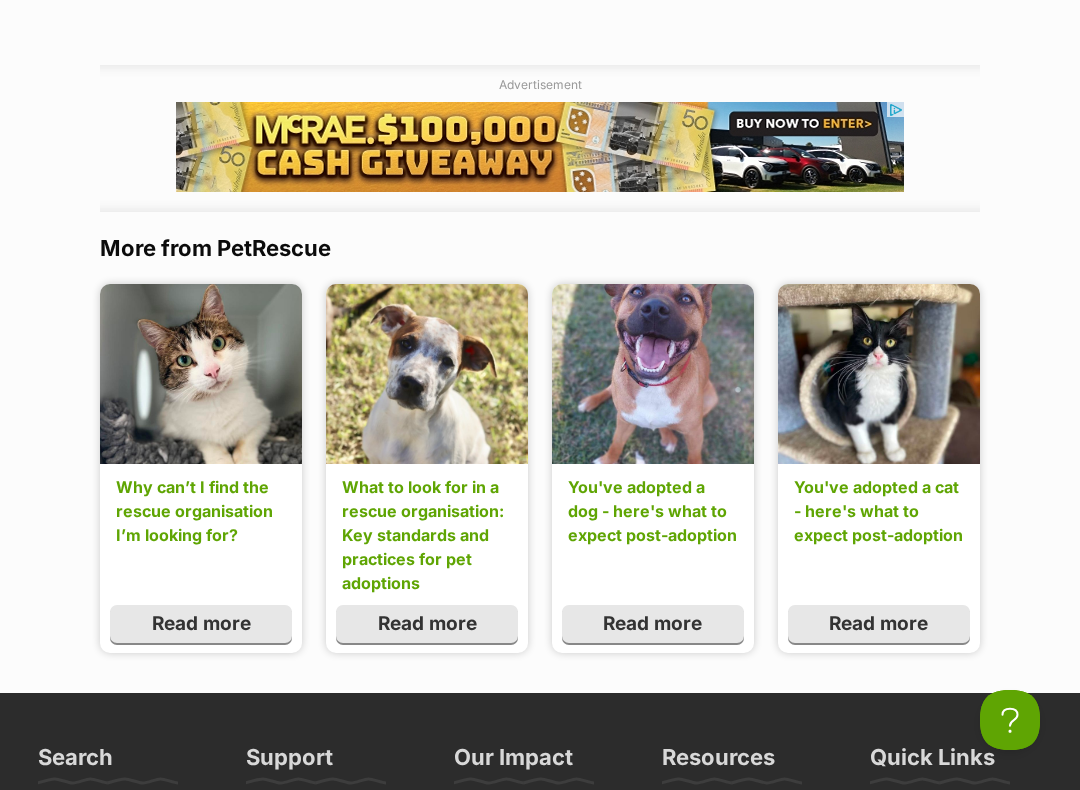 click on "Read more" at bounding box center (201, 624) 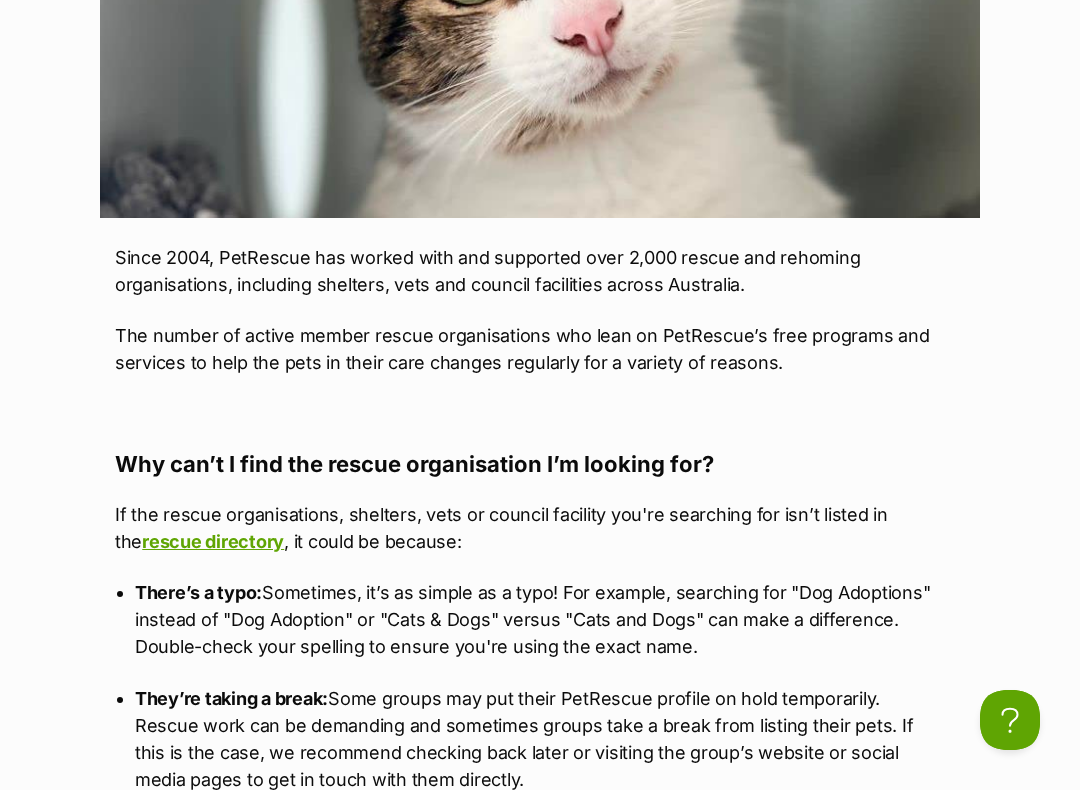 scroll, scrollTop: 841, scrollLeft: 0, axis: vertical 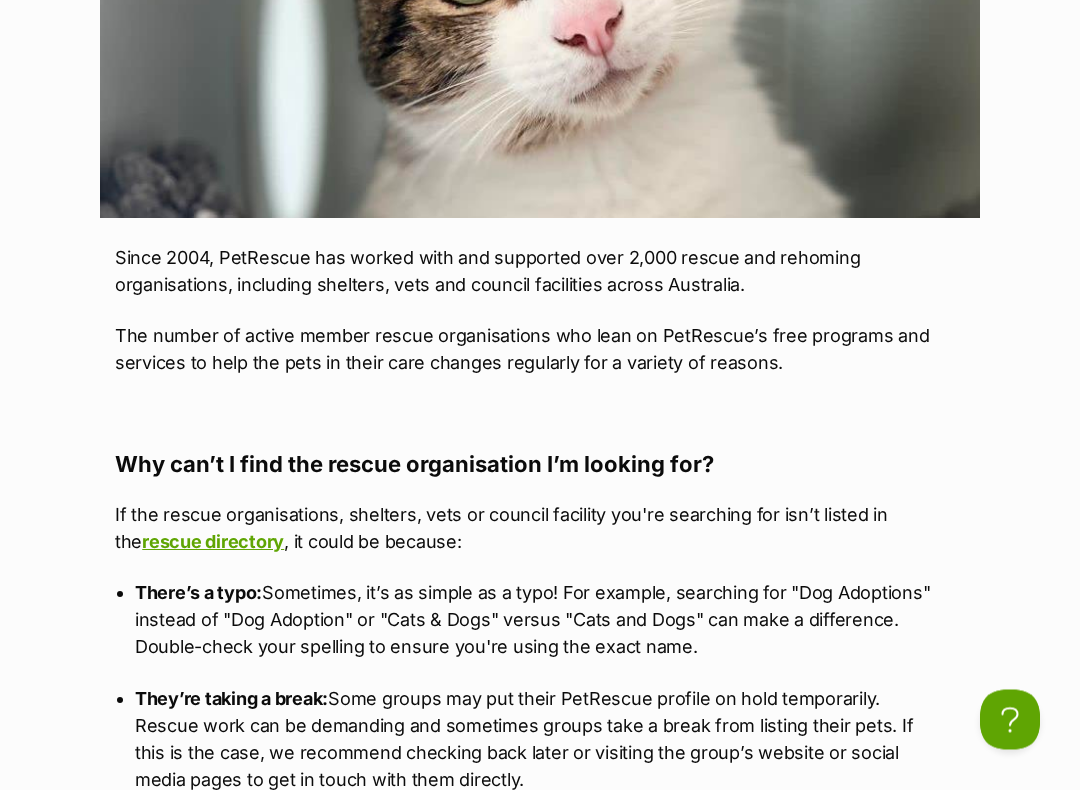 click on "rescue directory" at bounding box center (213, 542) 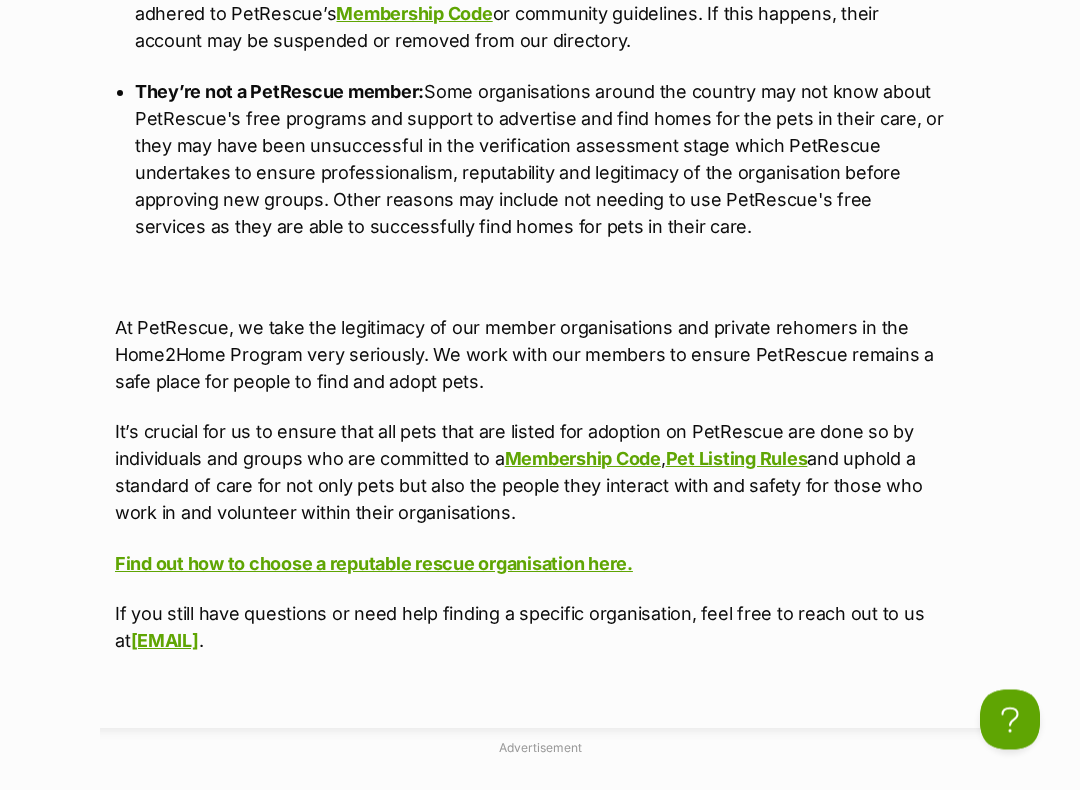 scroll, scrollTop: 1820, scrollLeft: 0, axis: vertical 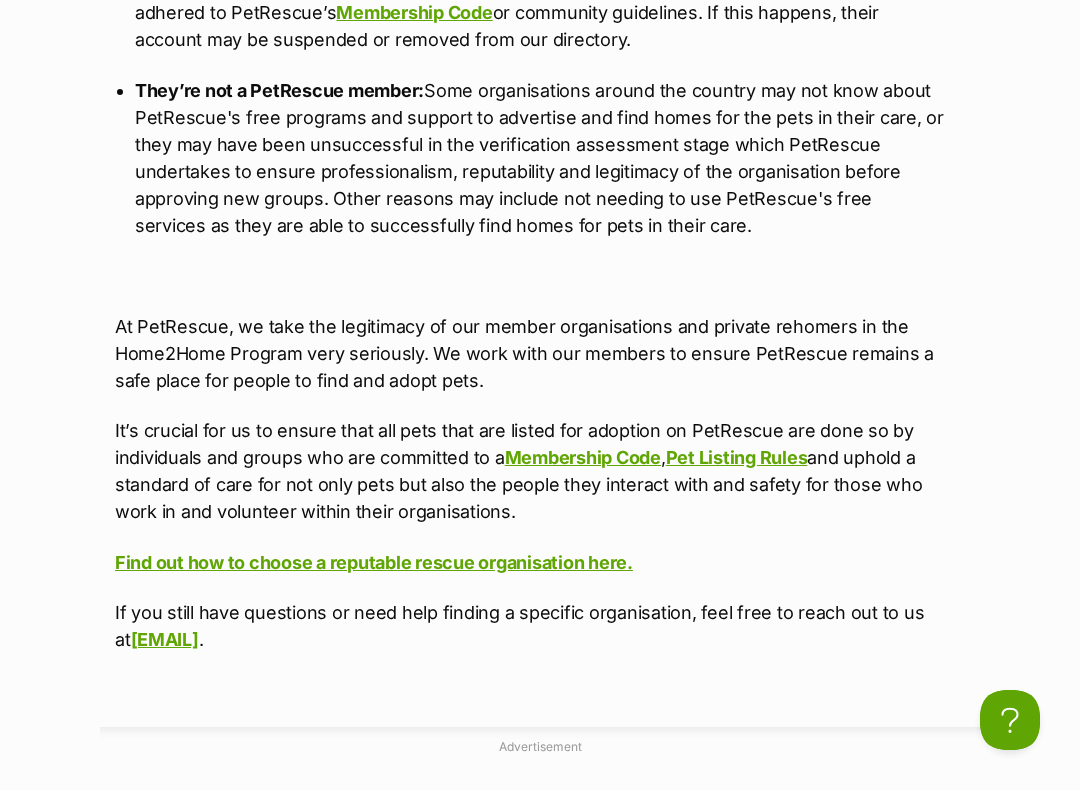 click on "Find out how to choose a reputable rescue organisation here." at bounding box center (374, 562) 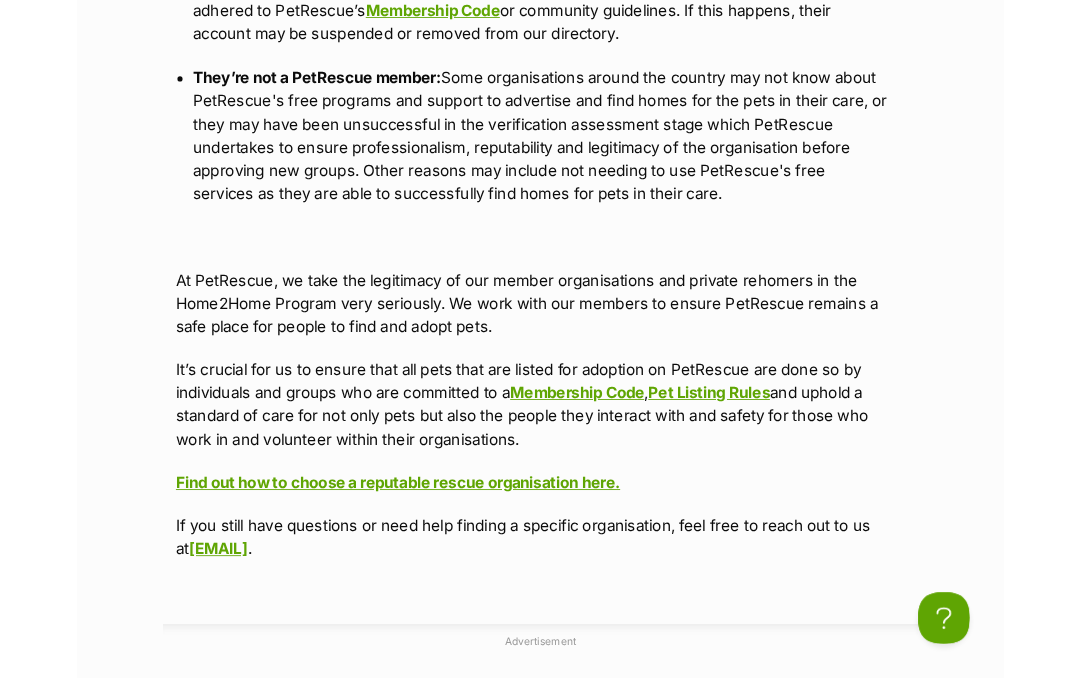 scroll, scrollTop: 1876, scrollLeft: 0, axis: vertical 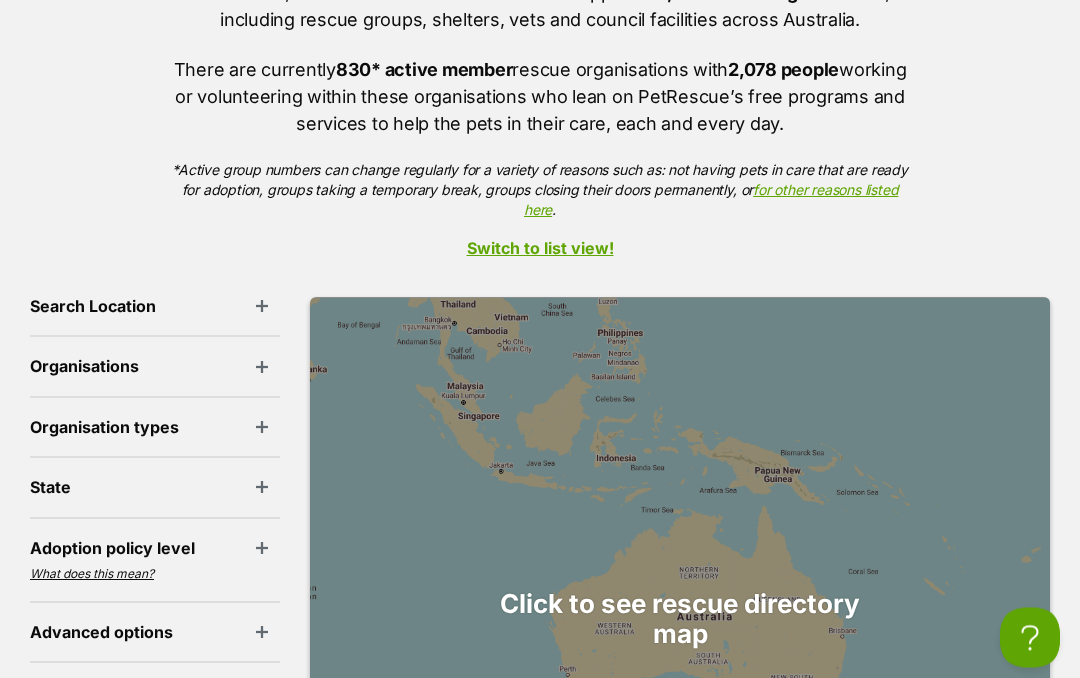 click on "Organisations" at bounding box center [155, 367] 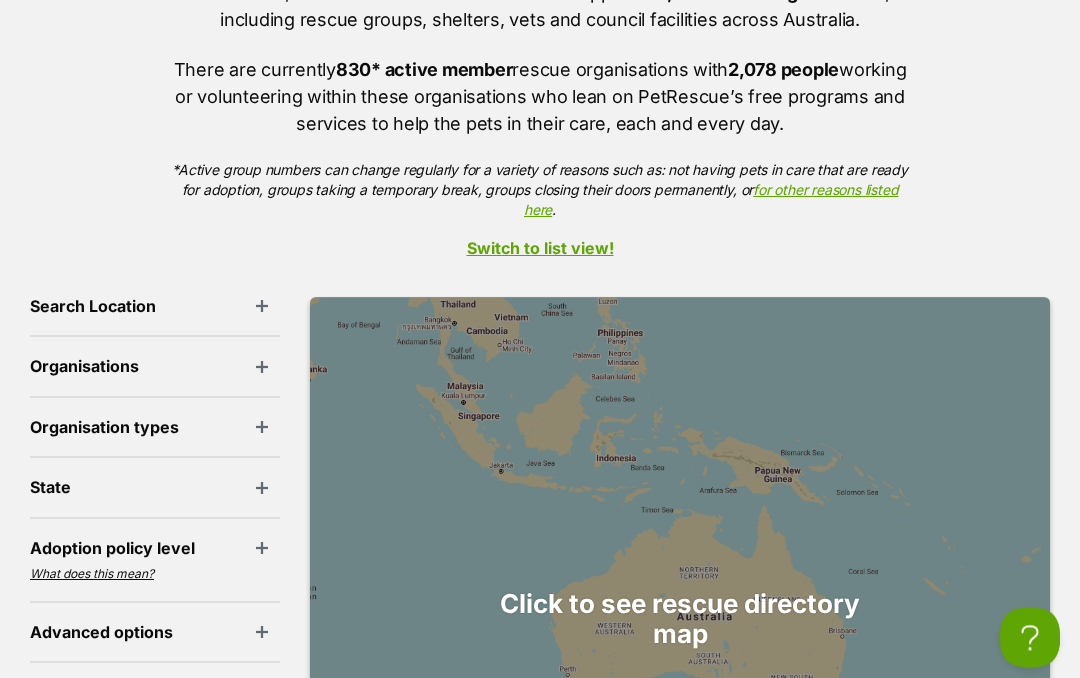 scroll, scrollTop: 348, scrollLeft: 0, axis: vertical 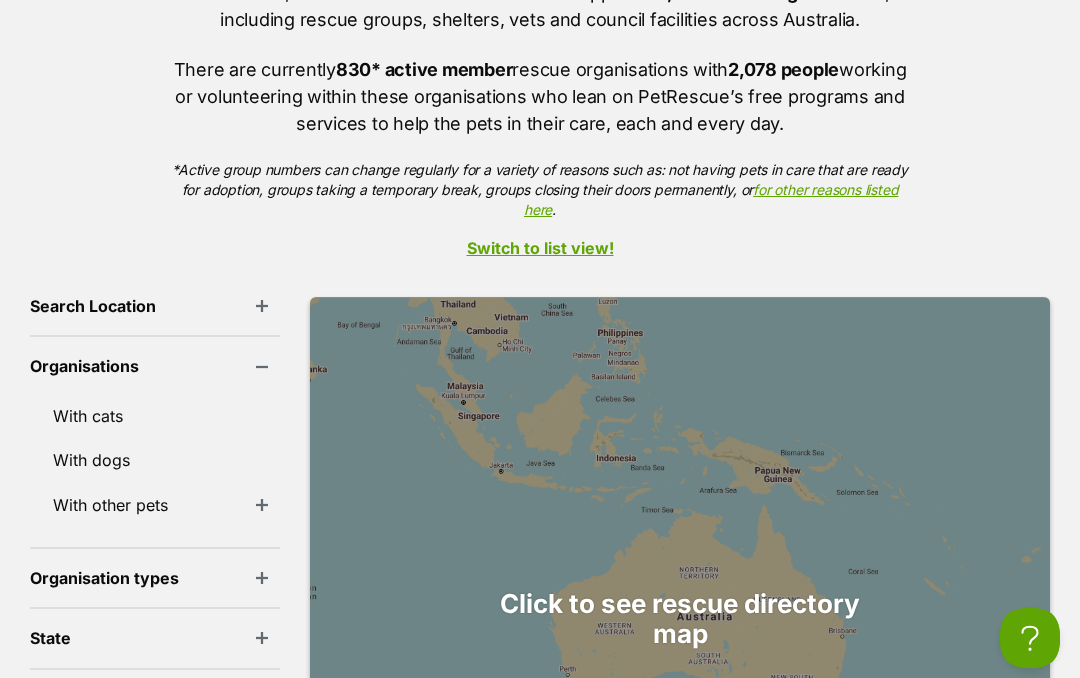 click on "With dogs" at bounding box center [155, 460] 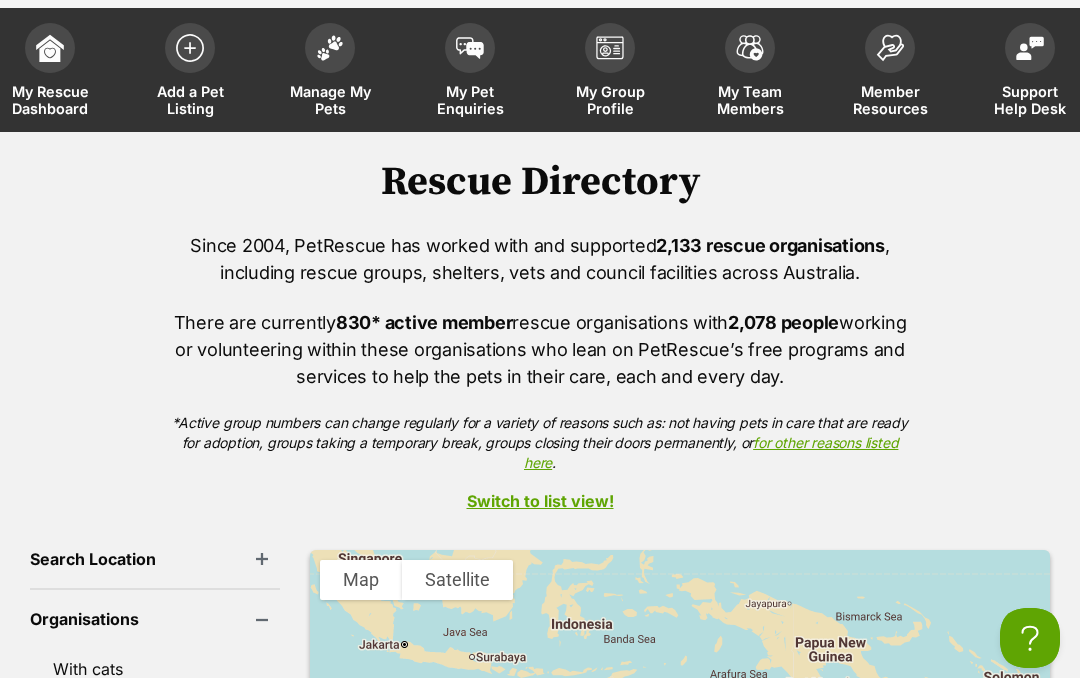 scroll, scrollTop: 26, scrollLeft: 0, axis: vertical 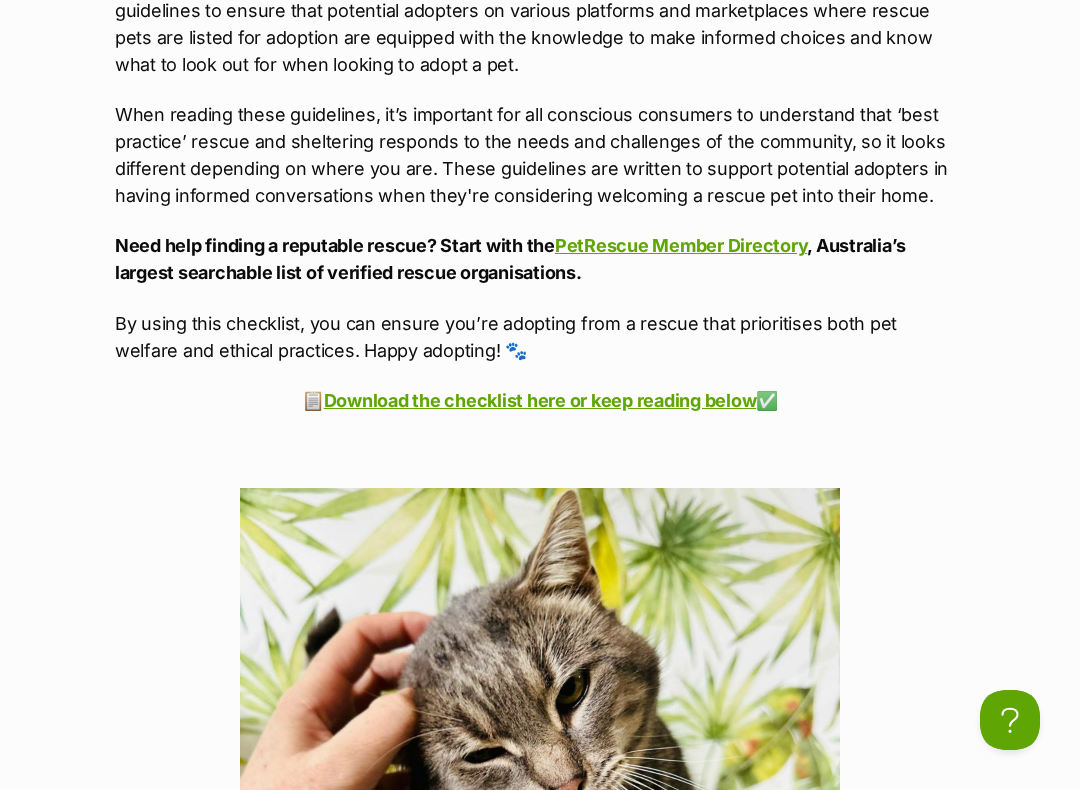 click on "PetRescue Member Directory" at bounding box center [681, 245] 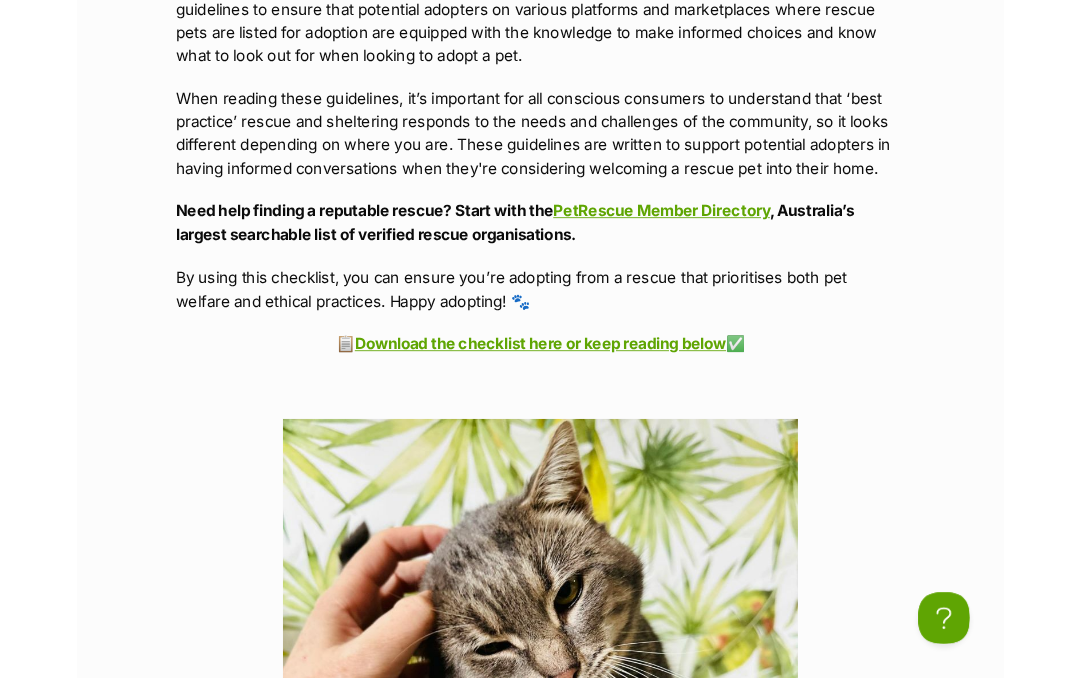 scroll, scrollTop: 3476, scrollLeft: 0, axis: vertical 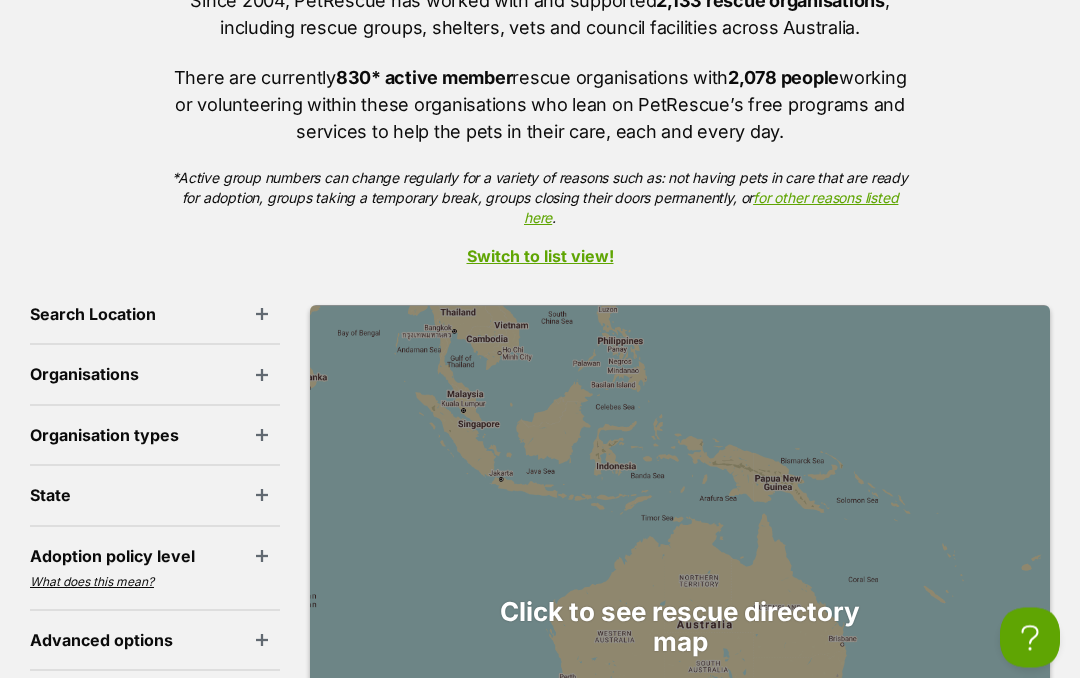 click on "Search Location" at bounding box center (155, 315) 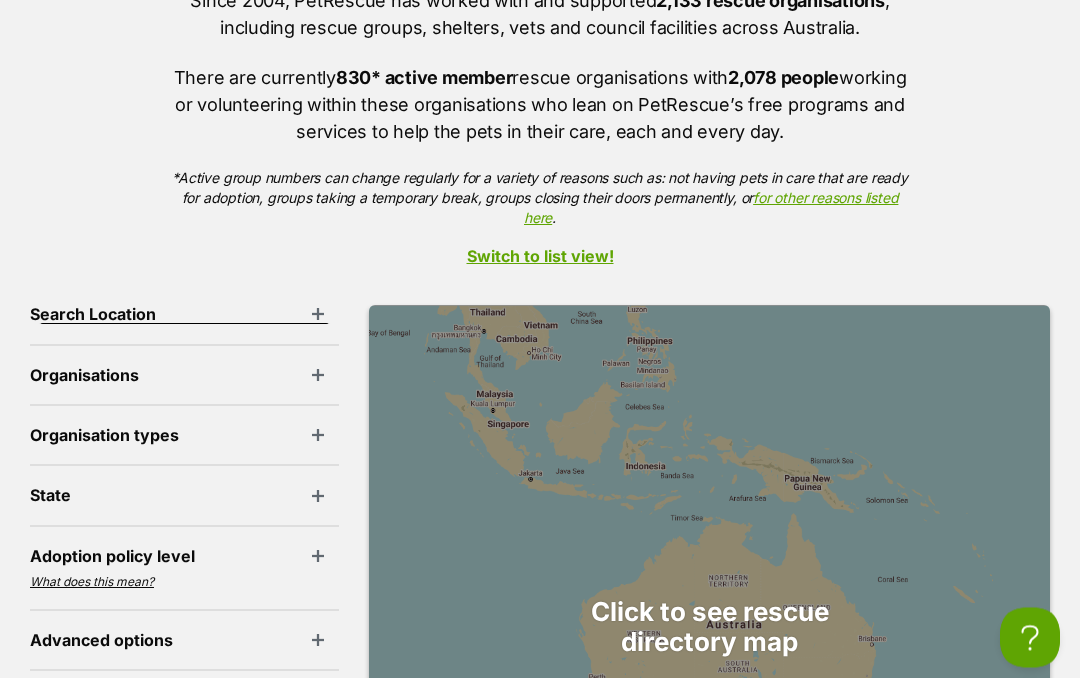 scroll, scrollTop: 340, scrollLeft: 0, axis: vertical 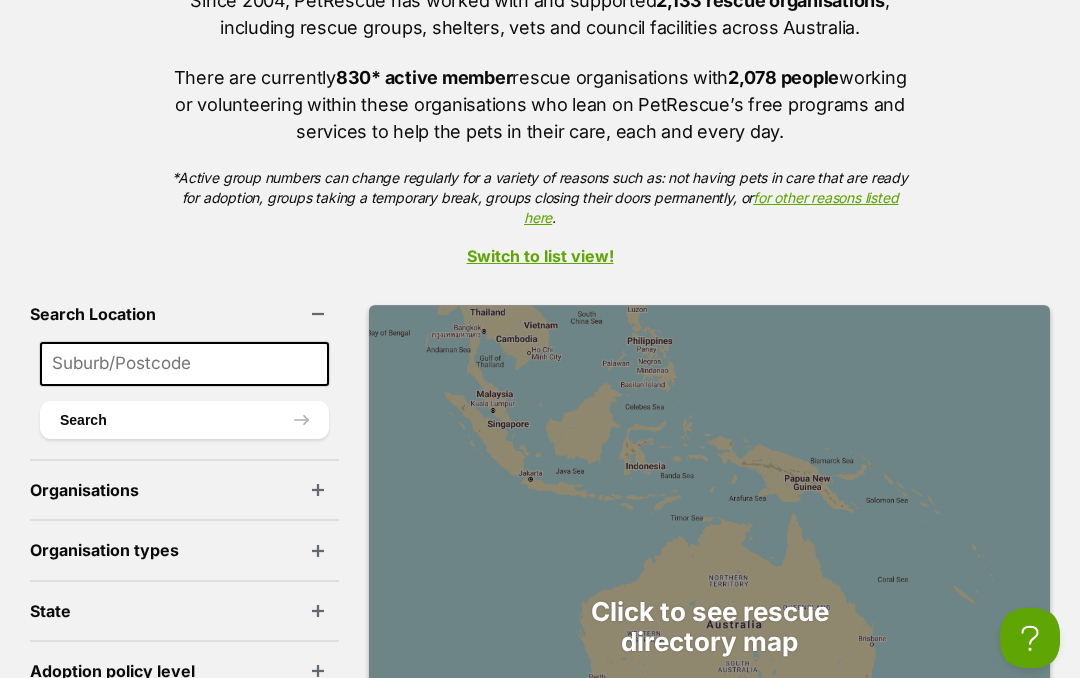 click at bounding box center [184, 364] 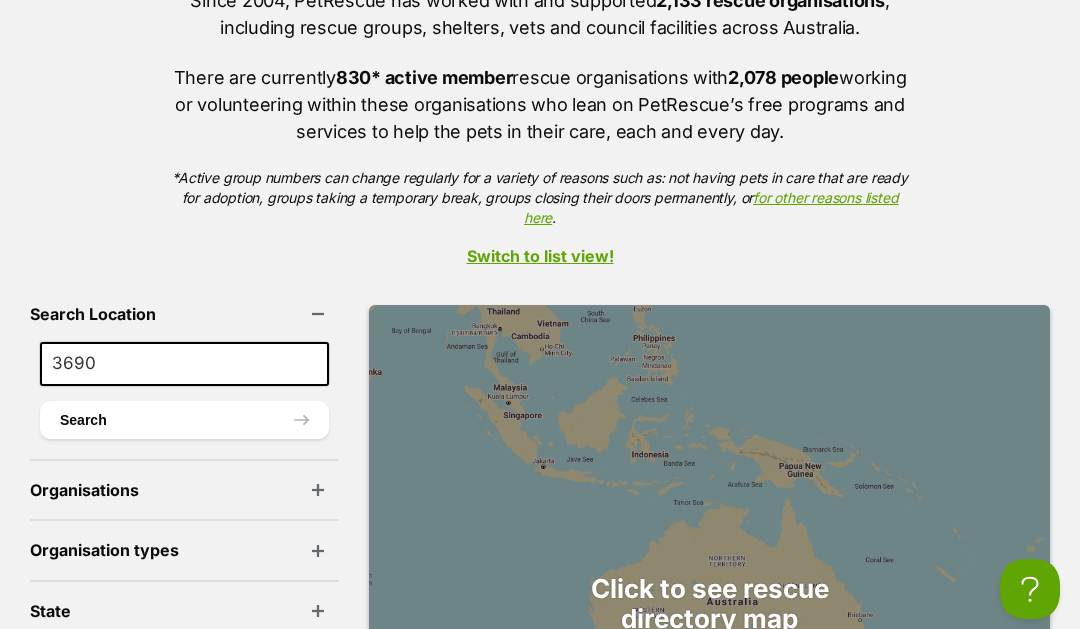 type on "3690" 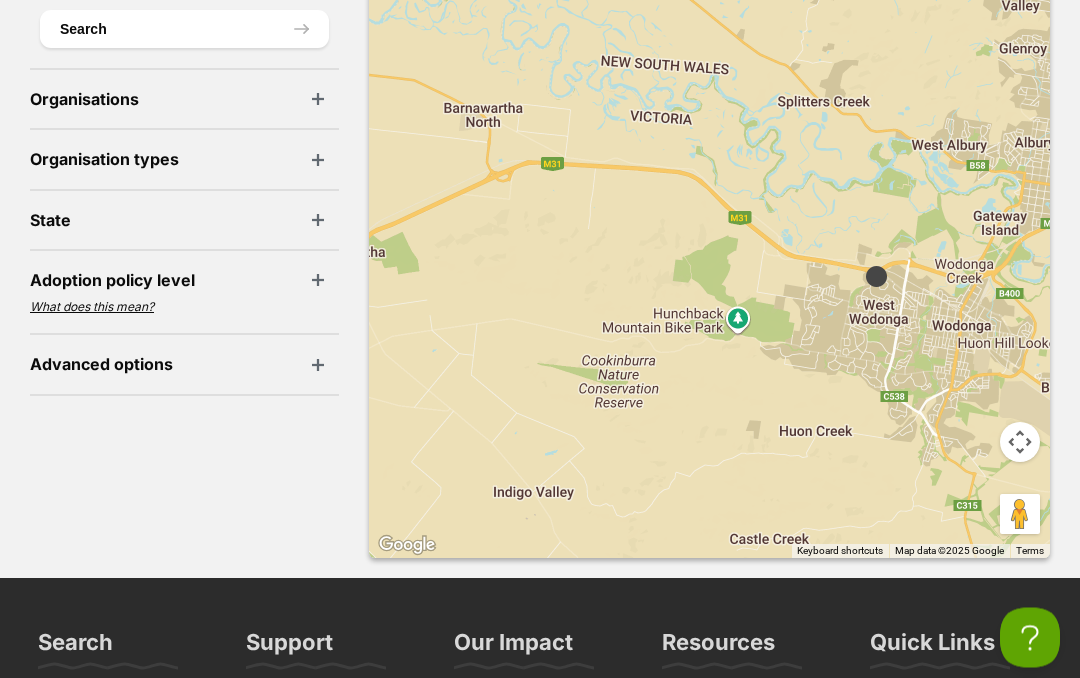 scroll, scrollTop: 731, scrollLeft: 0, axis: vertical 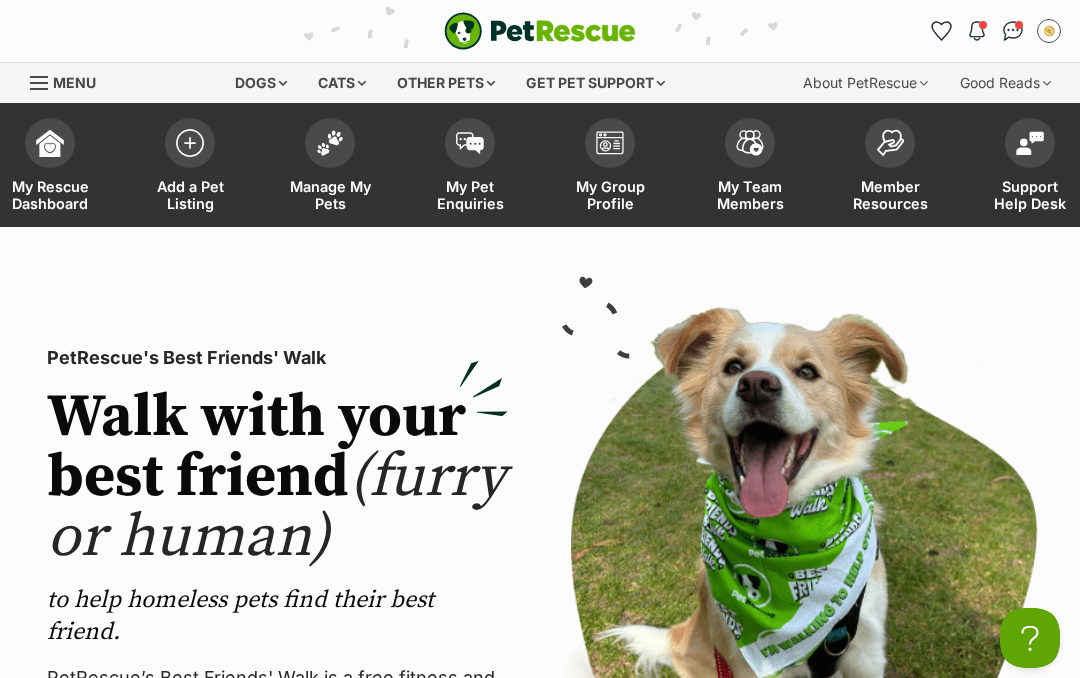 click at bounding box center (803, 618) 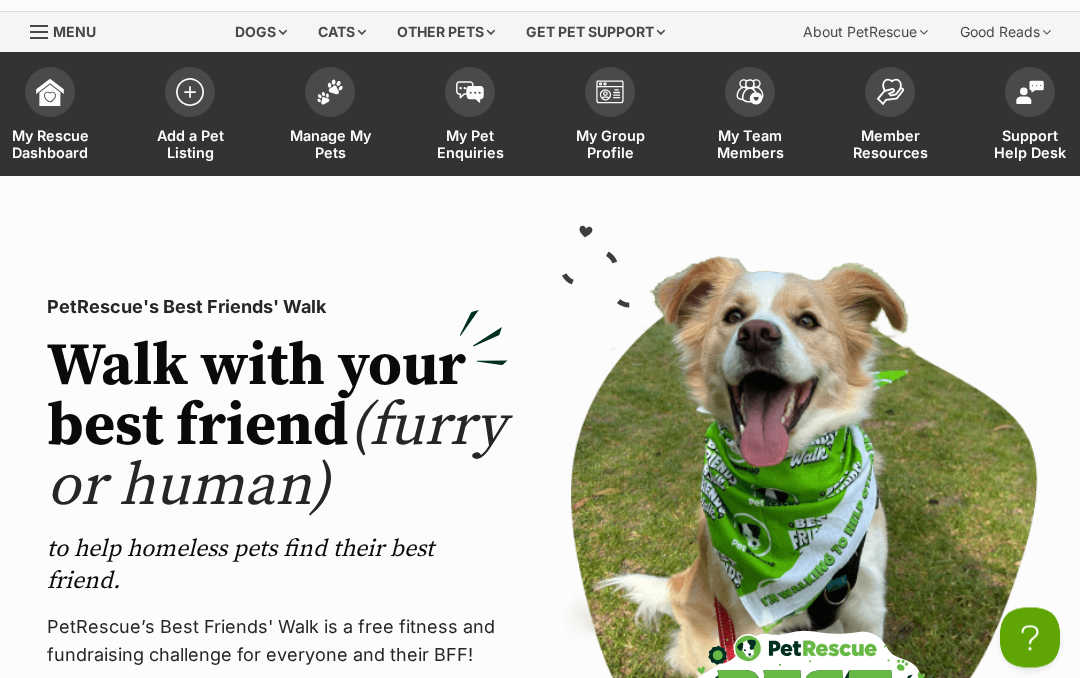 scroll, scrollTop: 0, scrollLeft: 0, axis: both 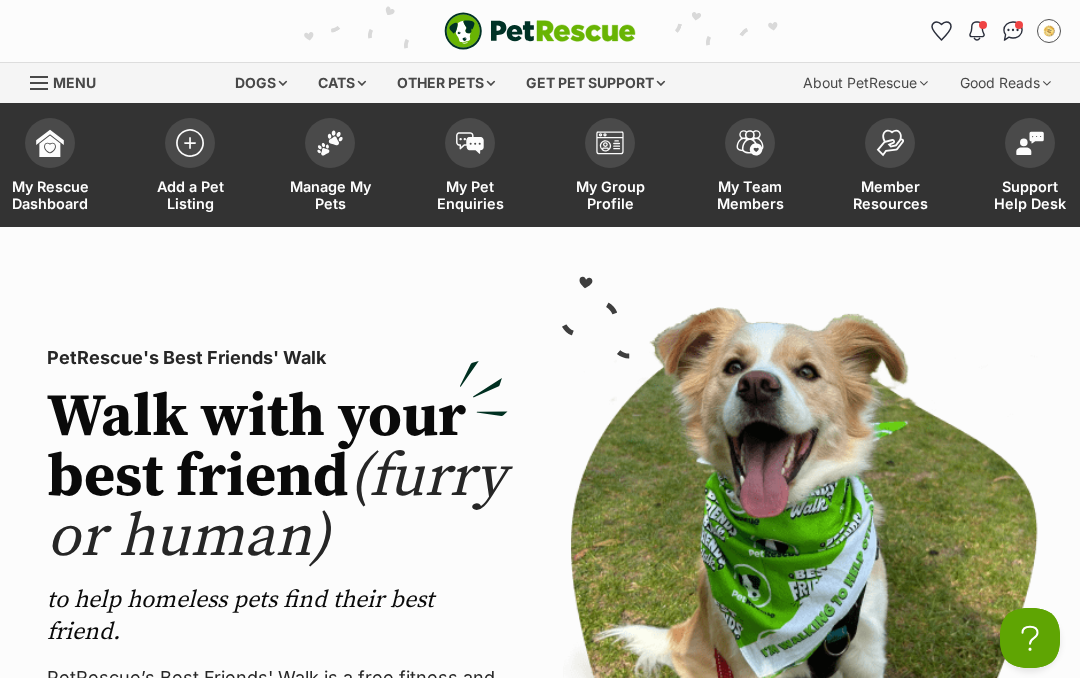 click at bounding box center [330, 143] 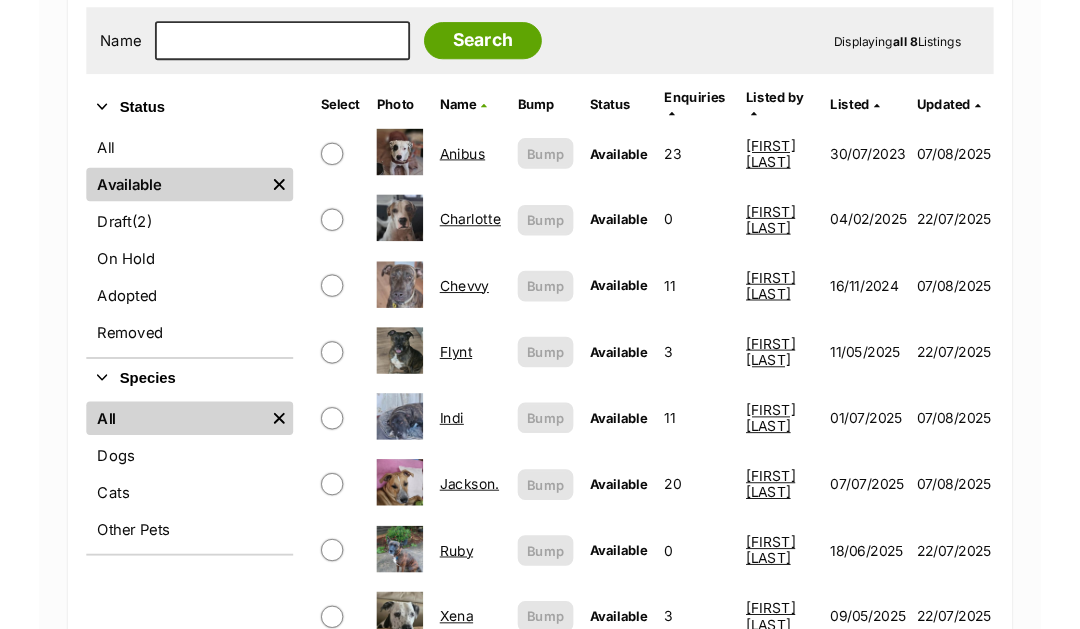 scroll, scrollTop: 386, scrollLeft: 0, axis: vertical 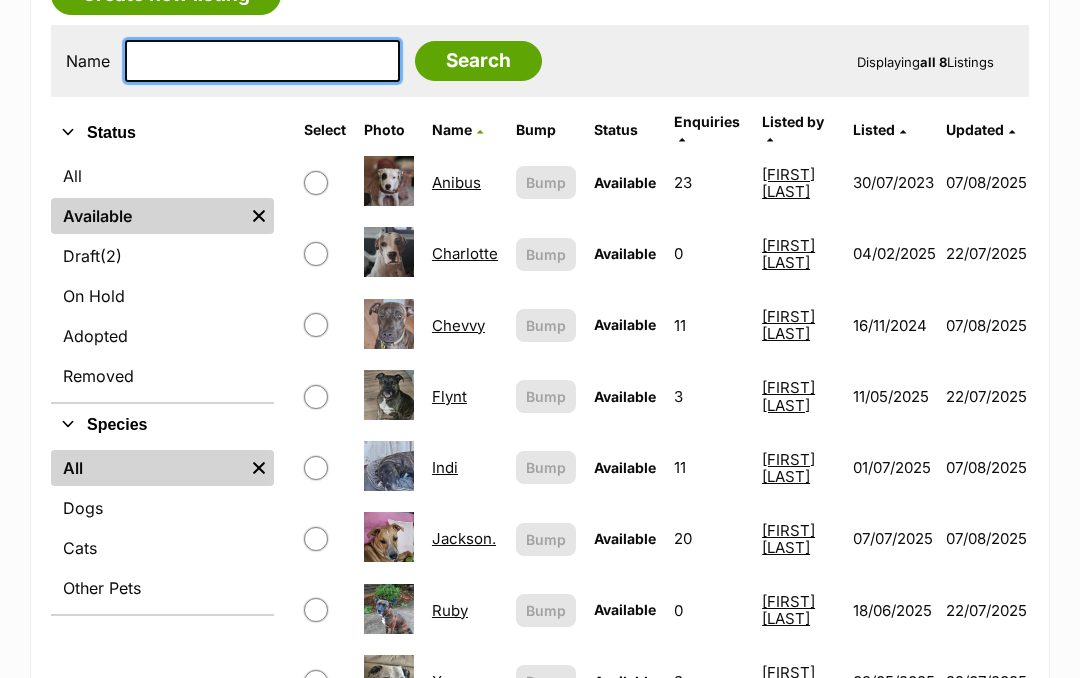 click at bounding box center [262, 61] 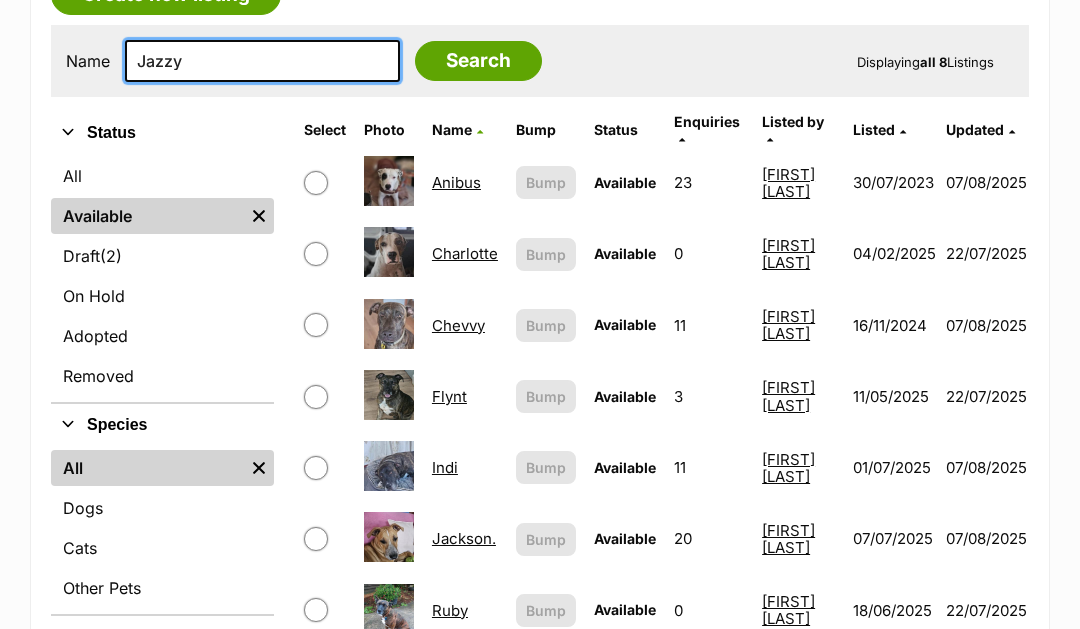 type on "Jazzy" 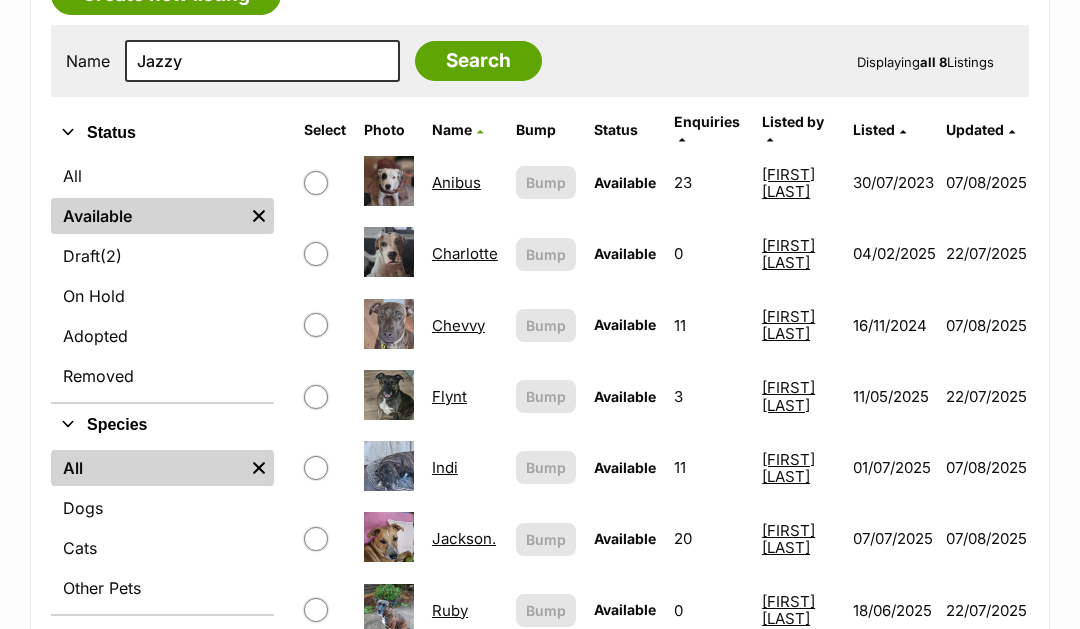 click on "Search" at bounding box center (478, 61) 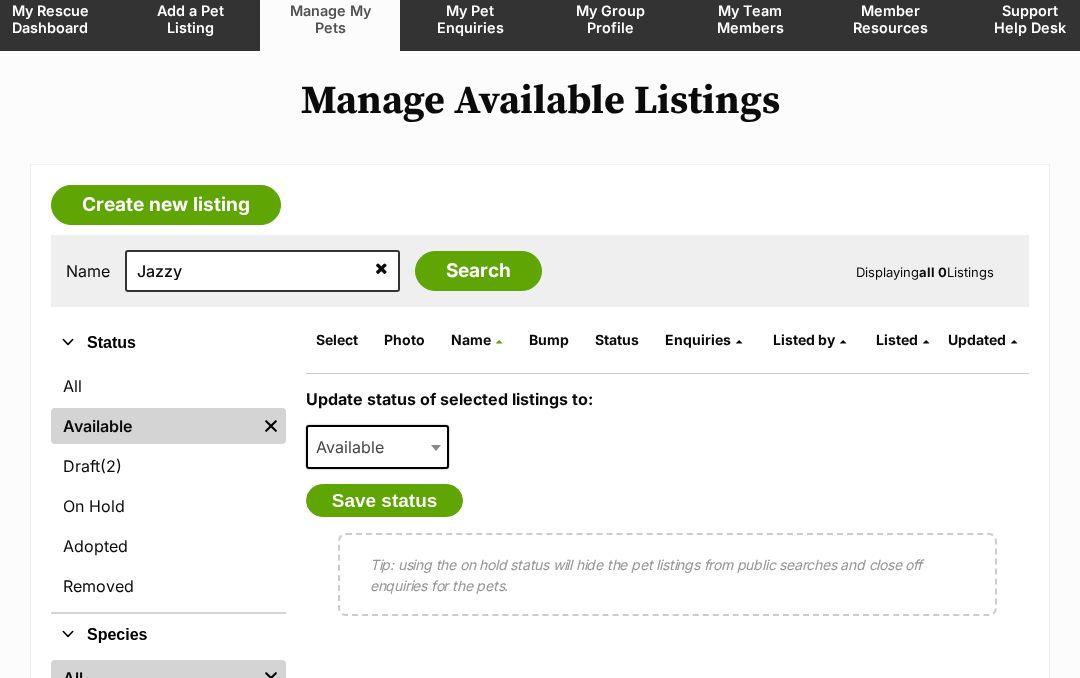 scroll, scrollTop: 136, scrollLeft: 0, axis: vertical 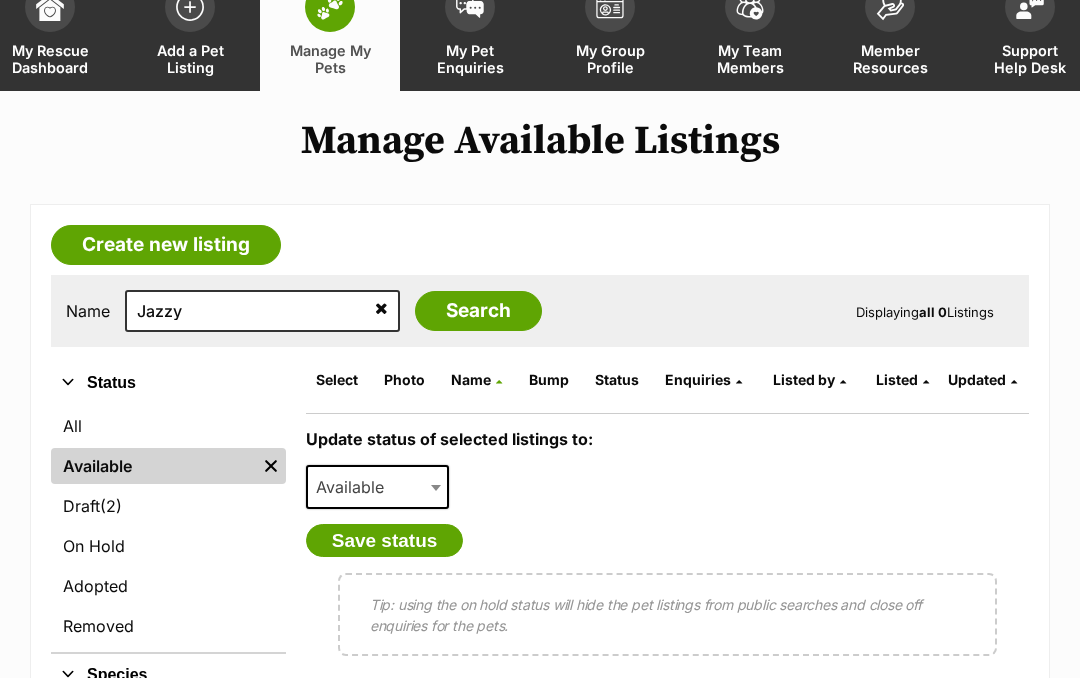 click on "On Hold" at bounding box center (168, 546) 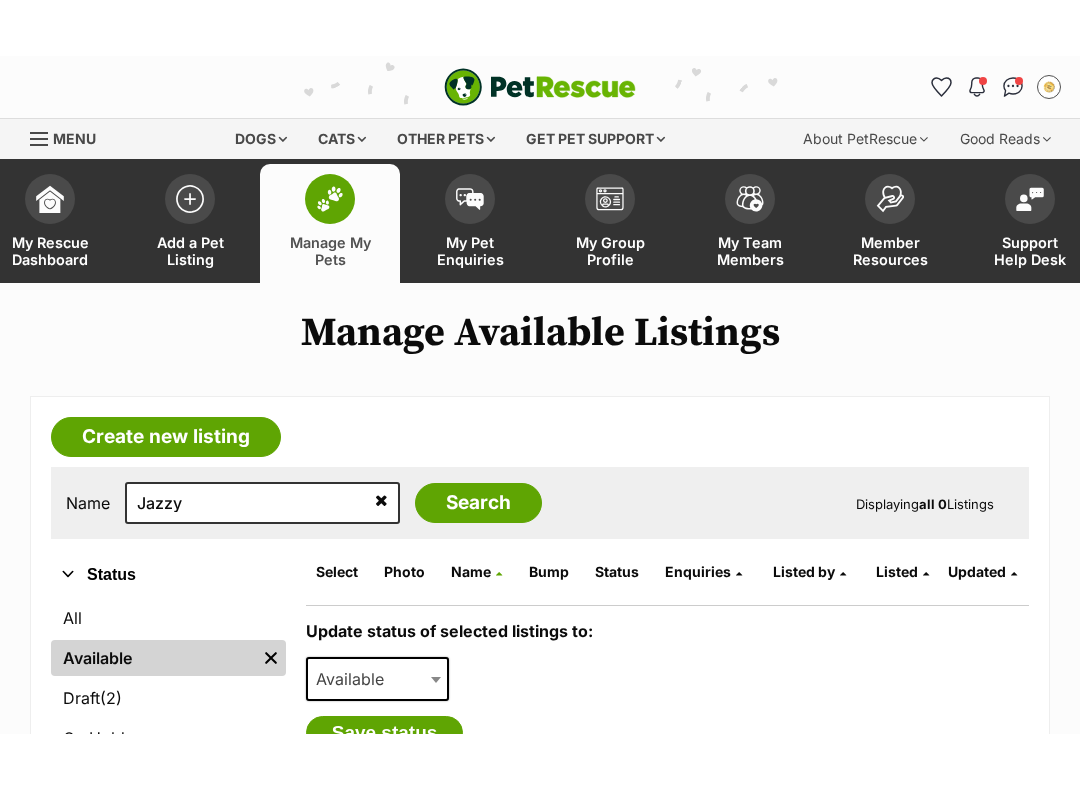 scroll, scrollTop: 169, scrollLeft: 0, axis: vertical 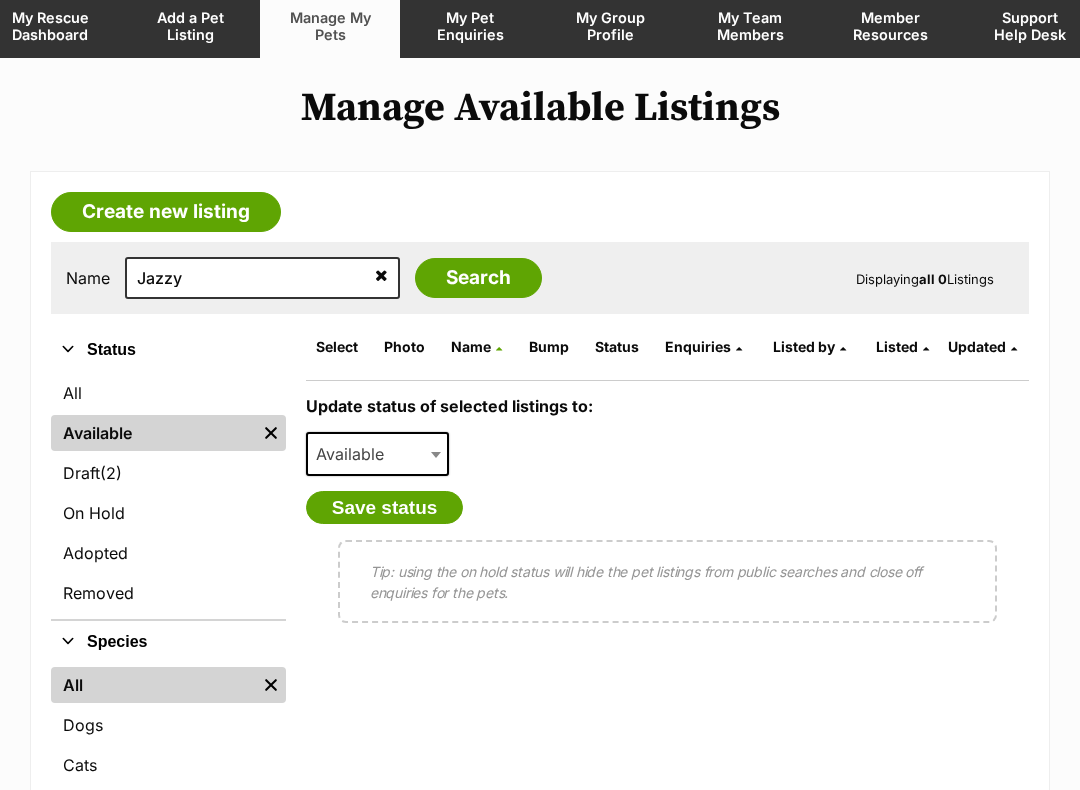 click on "Adopted" at bounding box center (168, 553) 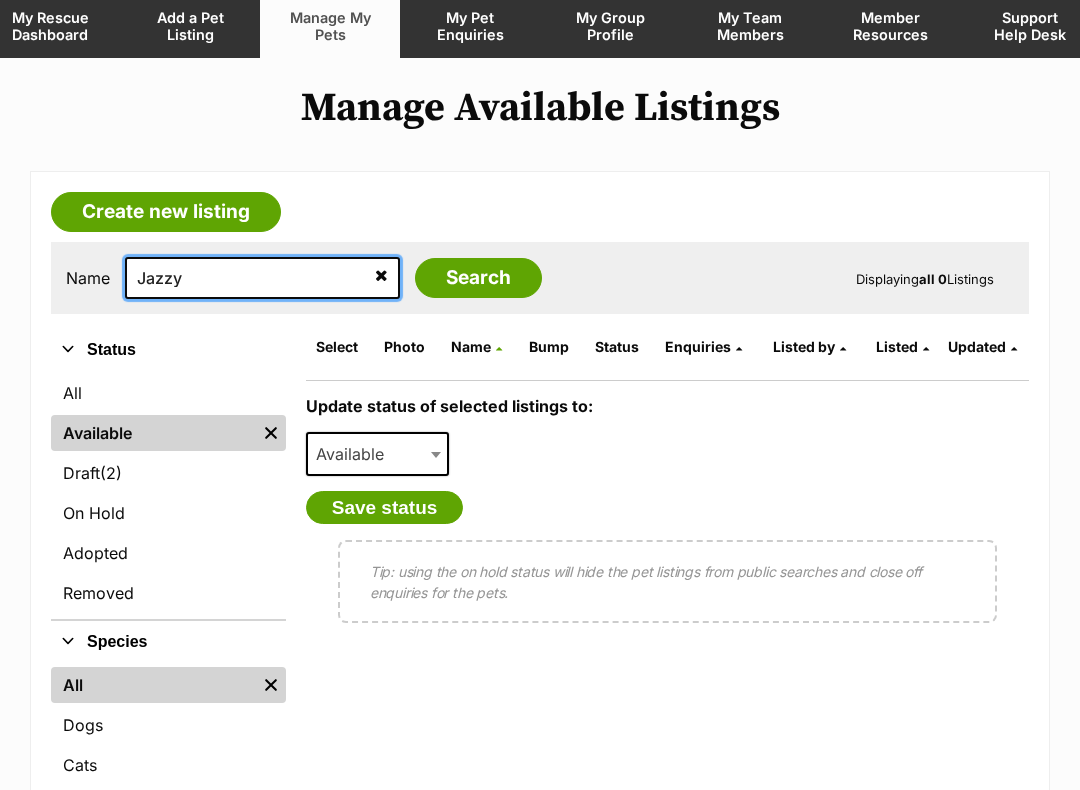 click on "Jazzy" at bounding box center [262, 278] 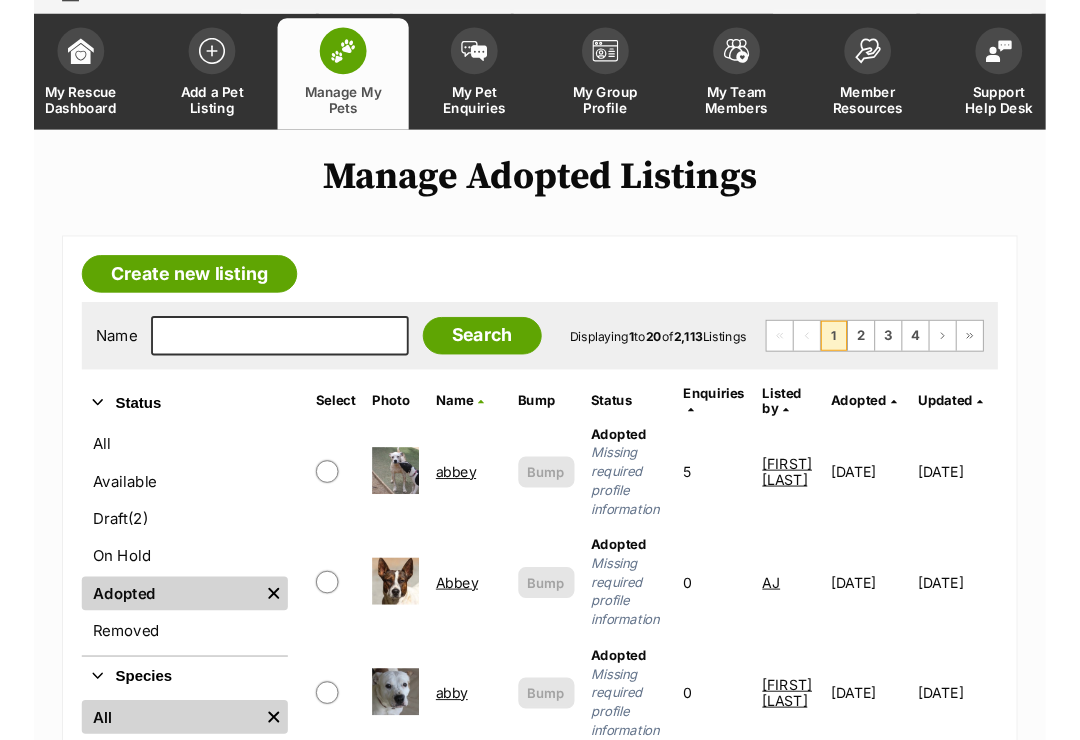 scroll, scrollTop: 88, scrollLeft: 0, axis: vertical 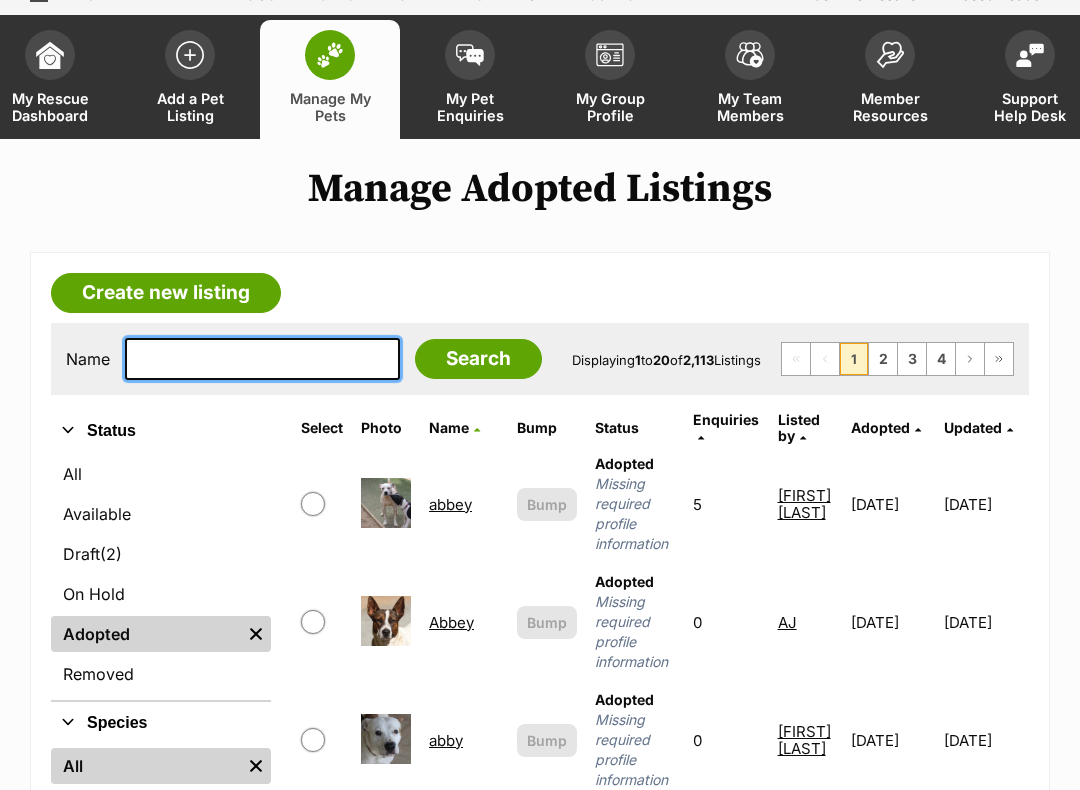 click at bounding box center (262, 359) 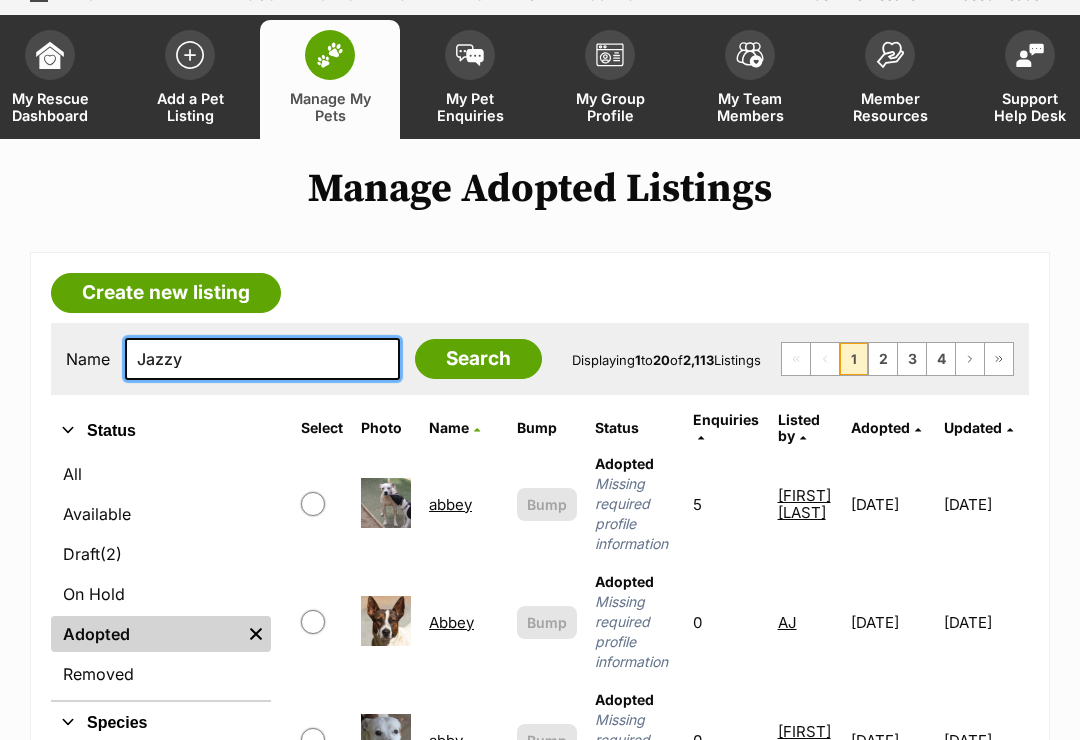 type on "Jazzy" 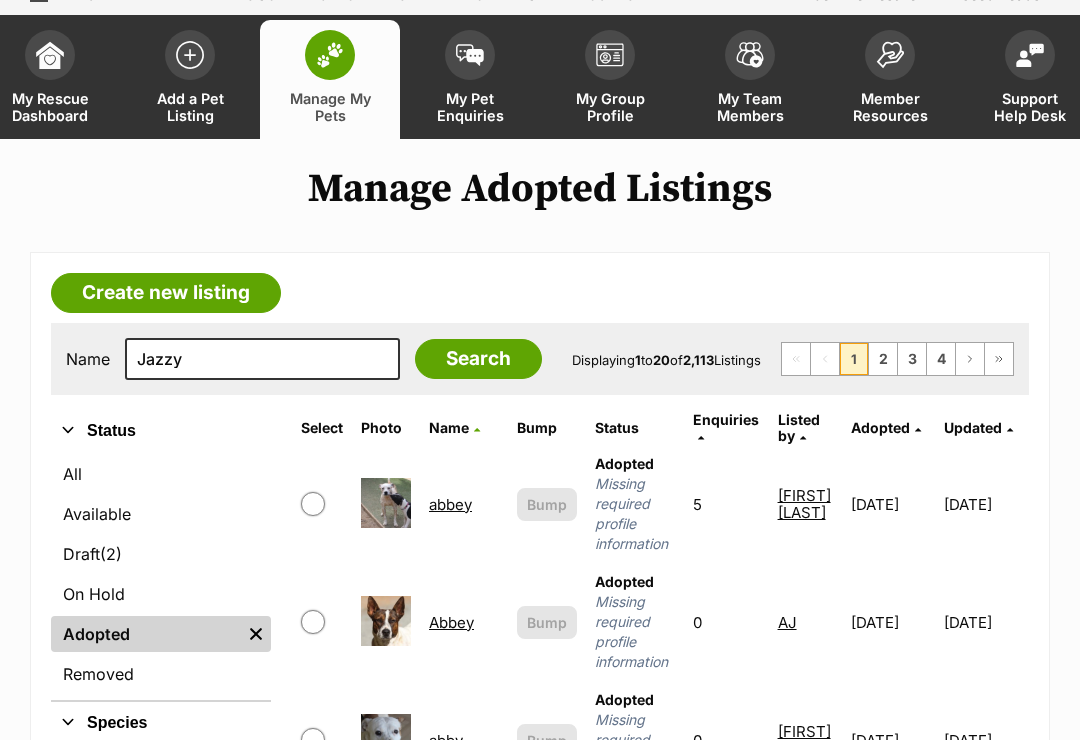 click on "Search" at bounding box center [478, 359] 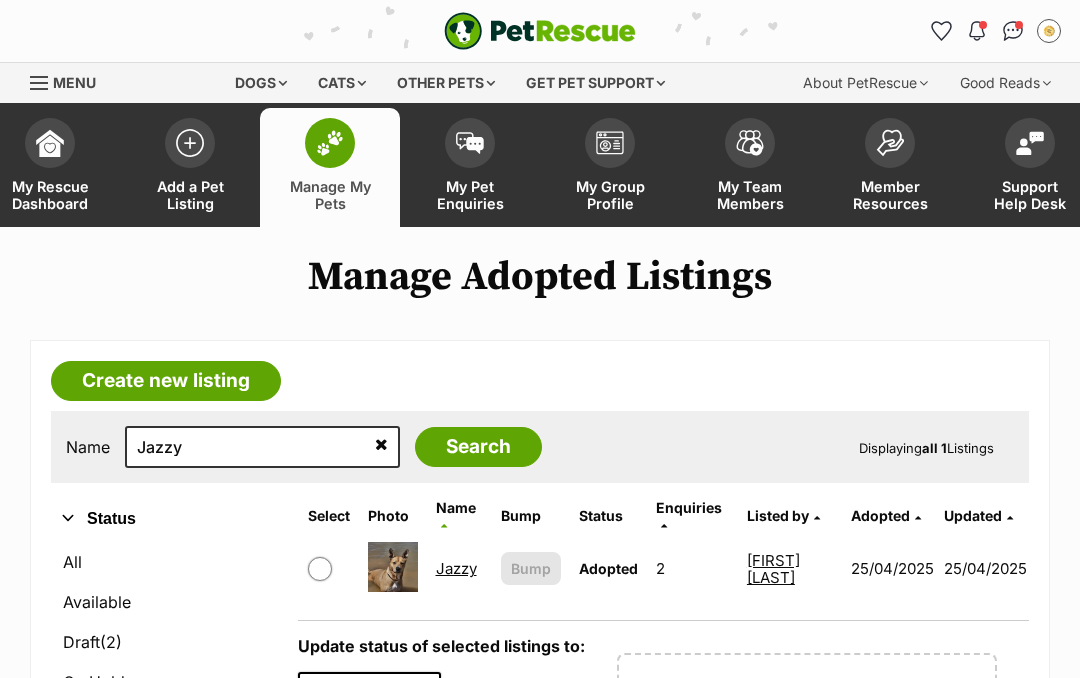 scroll, scrollTop: 0, scrollLeft: 0, axis: both 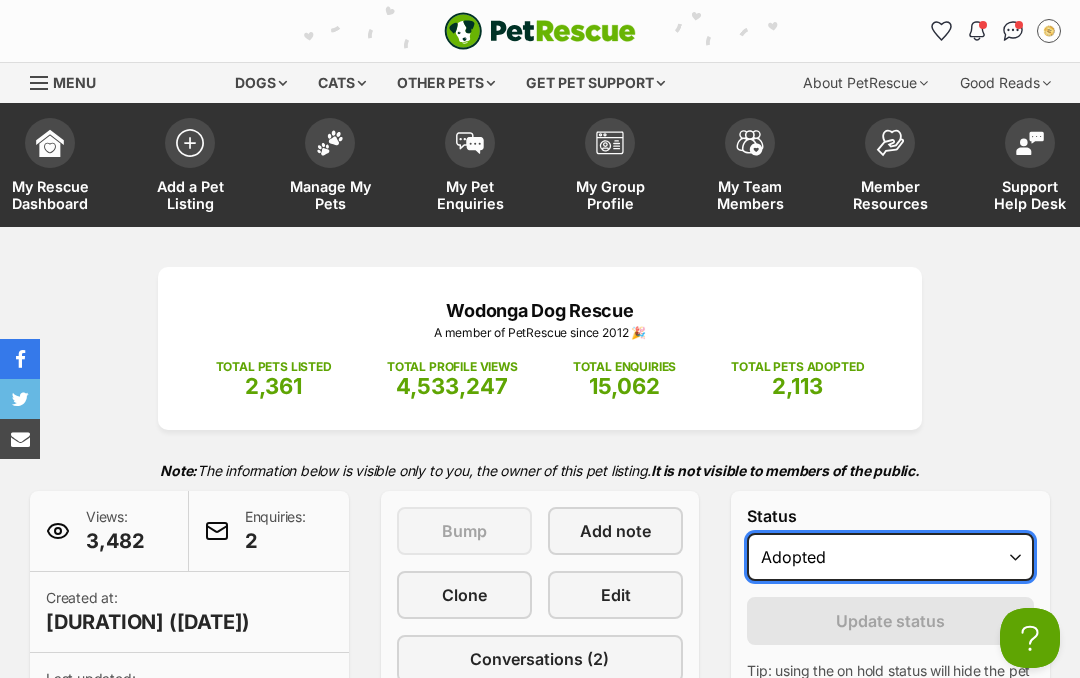 click on "Draft - not available as listing has enquires
Available
On hold
Adopted" at bounding box center (890, 557) 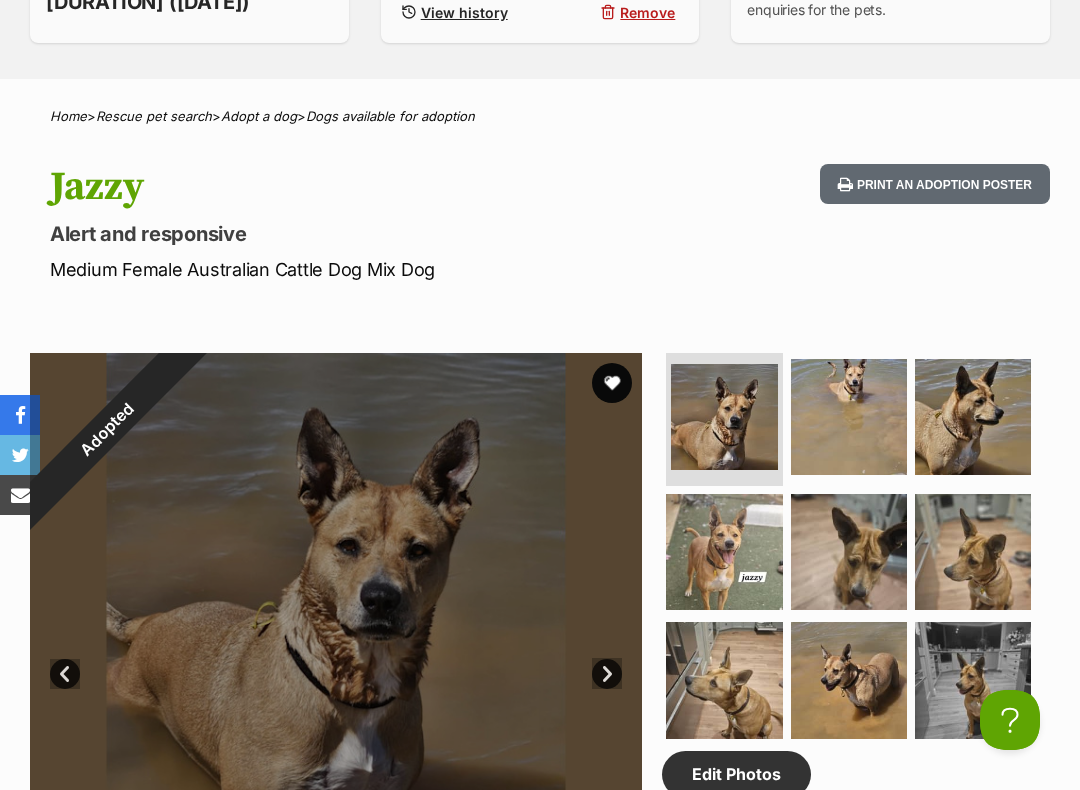 scroll, scrollTop: 730, scrollLeft: 0, axis: vertical 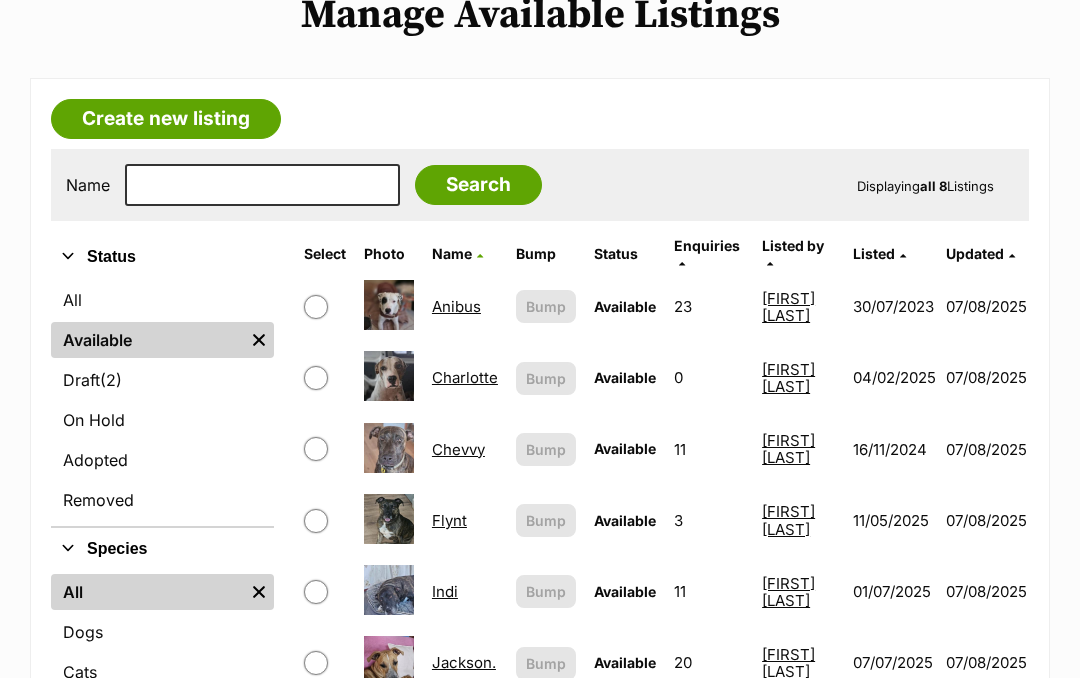 click on "Adopted" at bounding box center [162, 461] 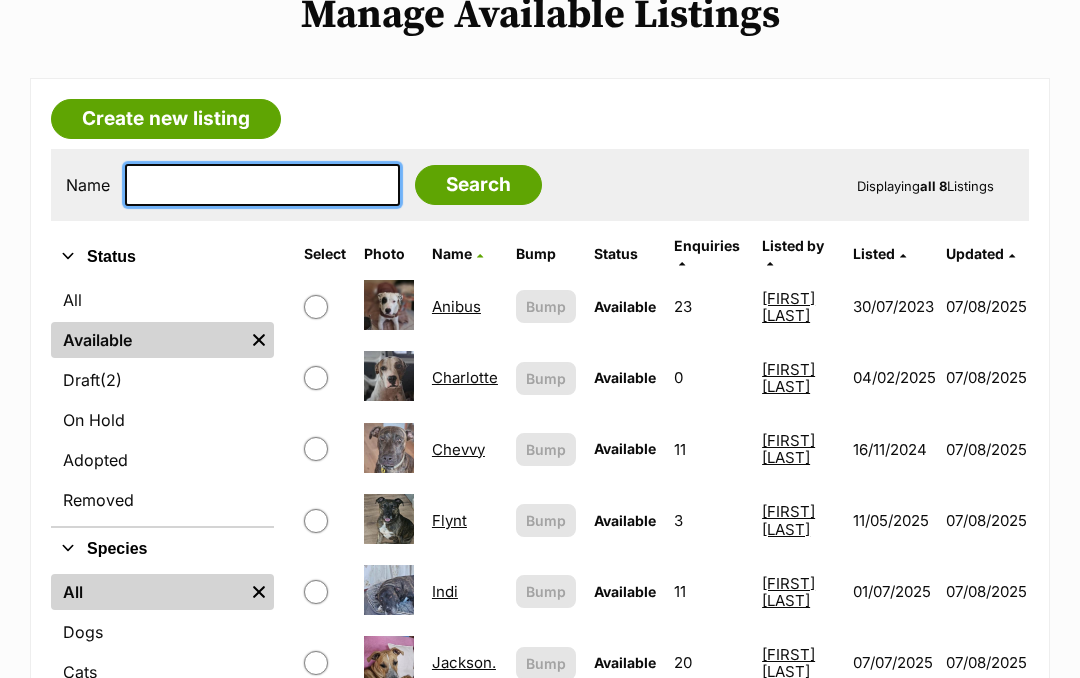 click at bounding box center [262, 186] 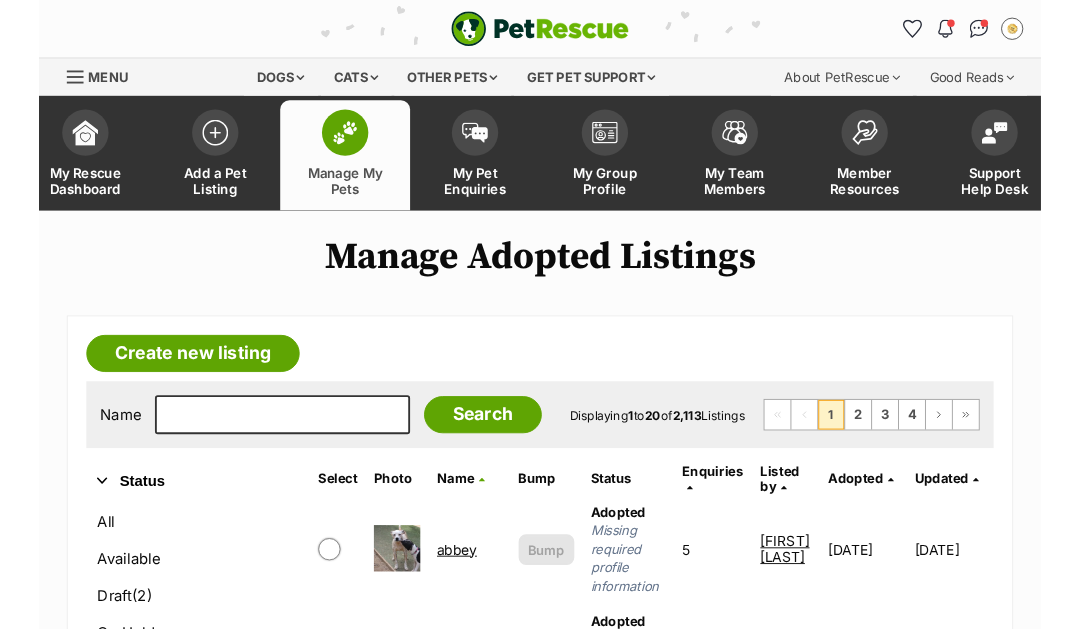 scroll, scrollTop: 0, scrollLeft: 0, axis: both 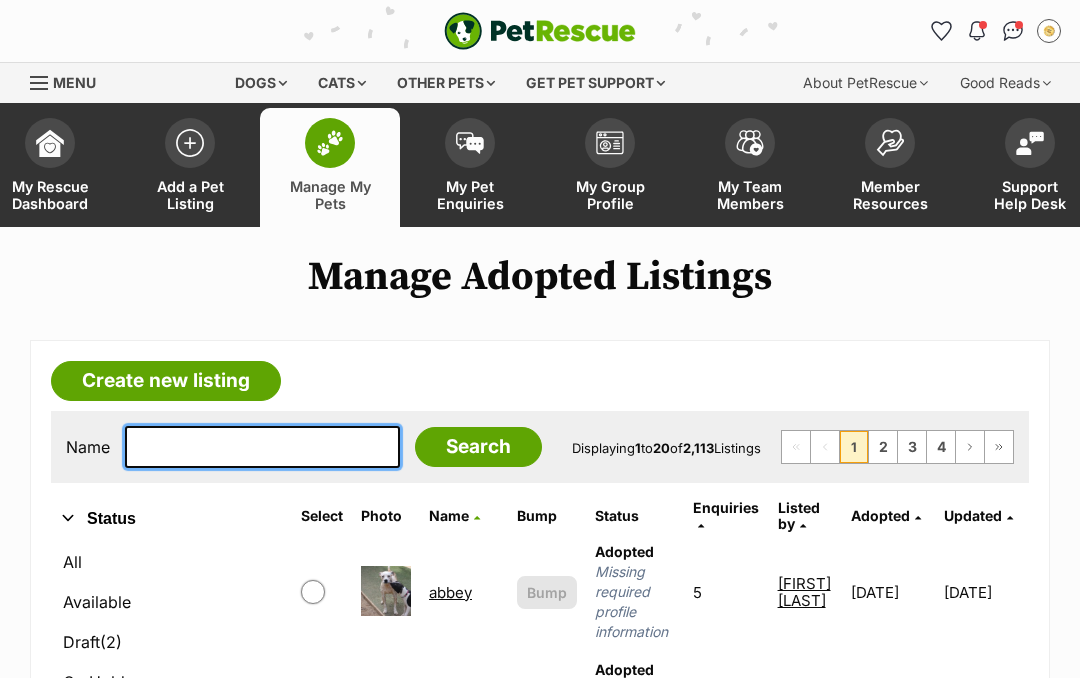 click at bounding box center (262, 447) 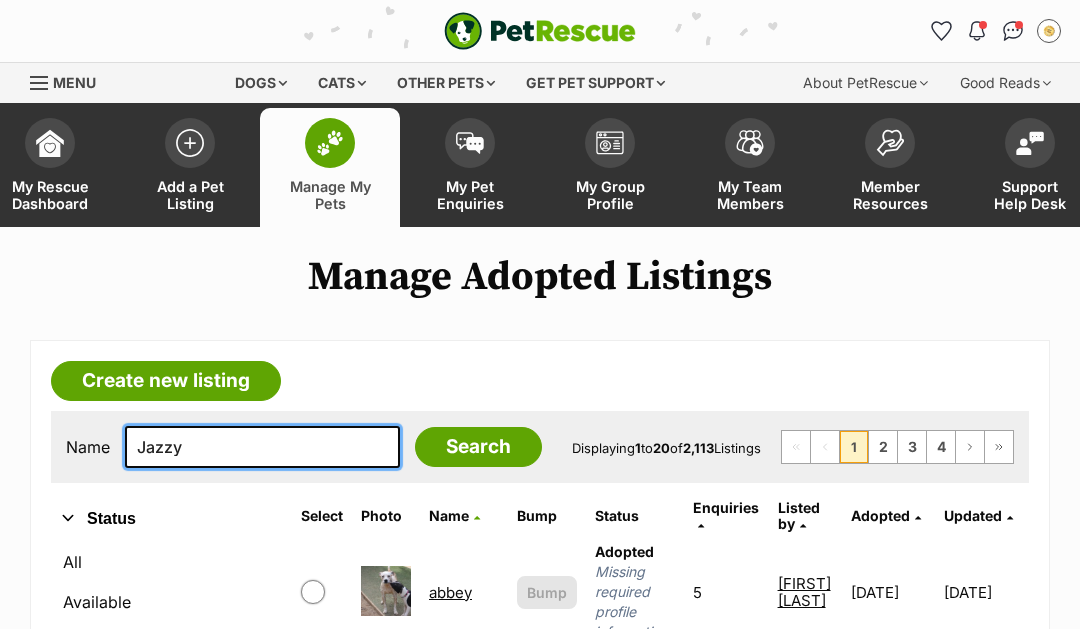 type on "Jazzy" 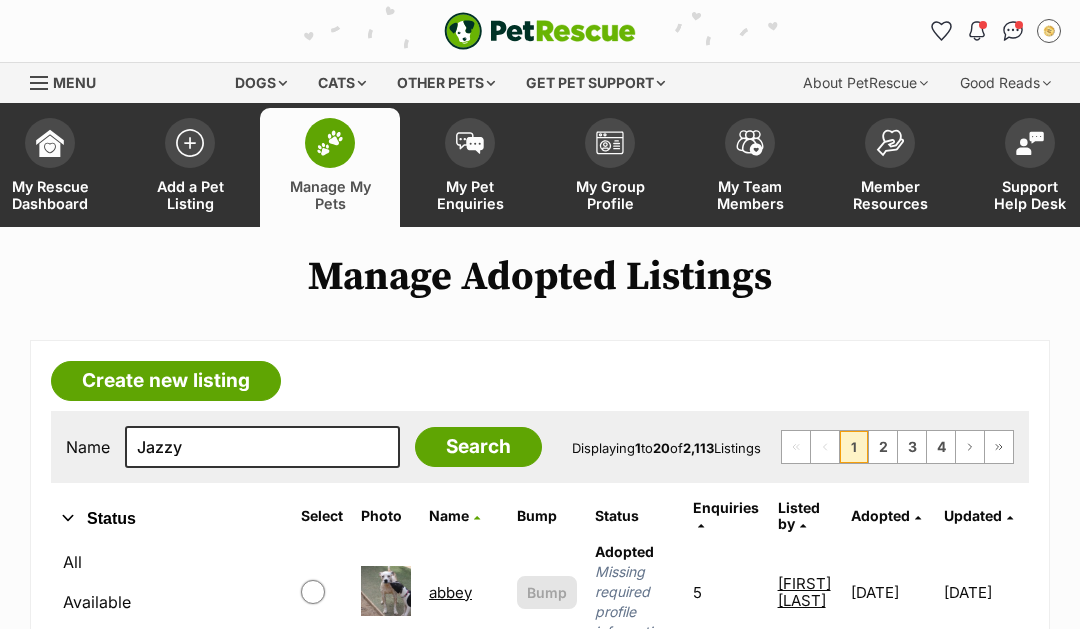 click on "Search" at bounding box center (478, 447) 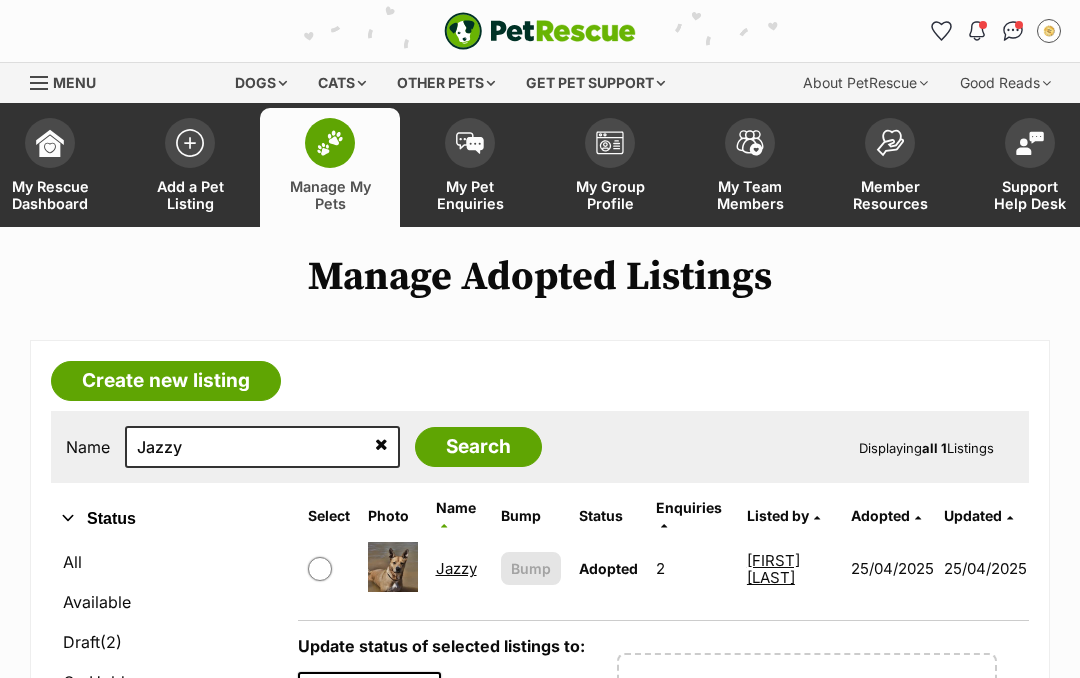 scroll, scrollTop: 0, scrollLeft: 0, axis: both 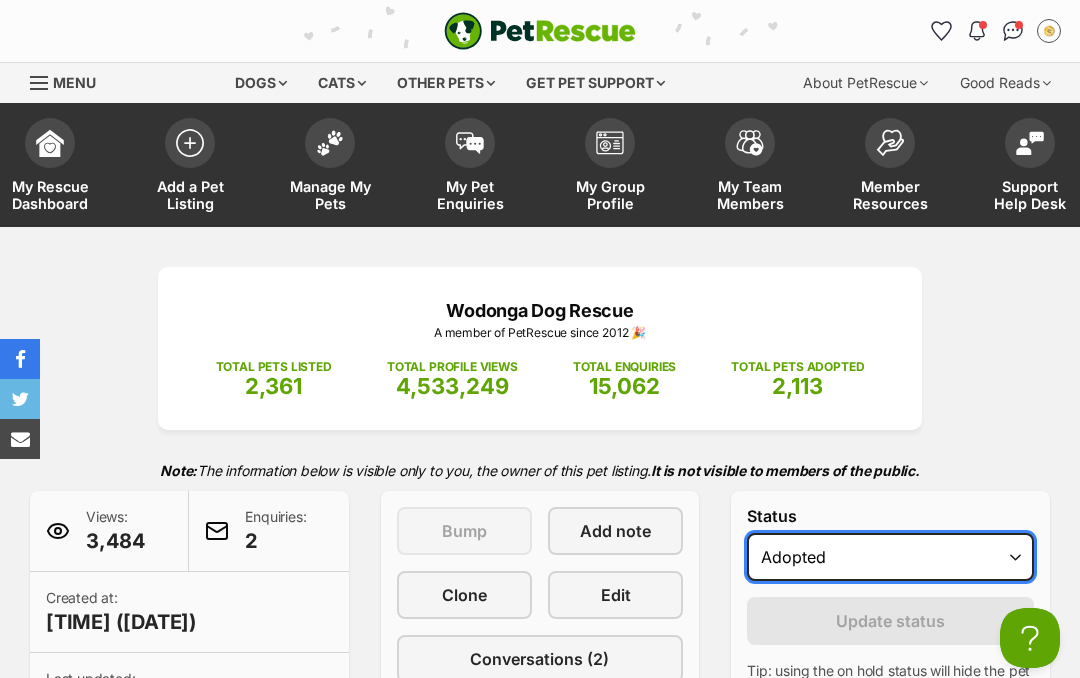 click on "Draft - not available as listing has enquires
Available
On hold
Adopted" at bounding box center (890, 557) 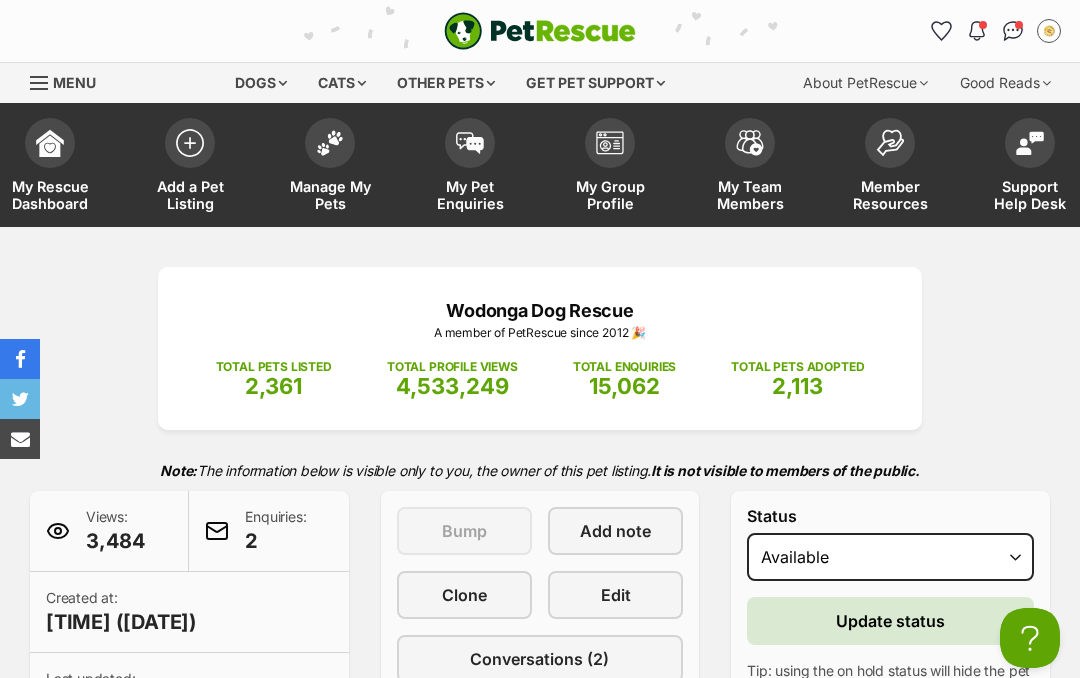 click on "Update status" at bounding box center (890, 621) 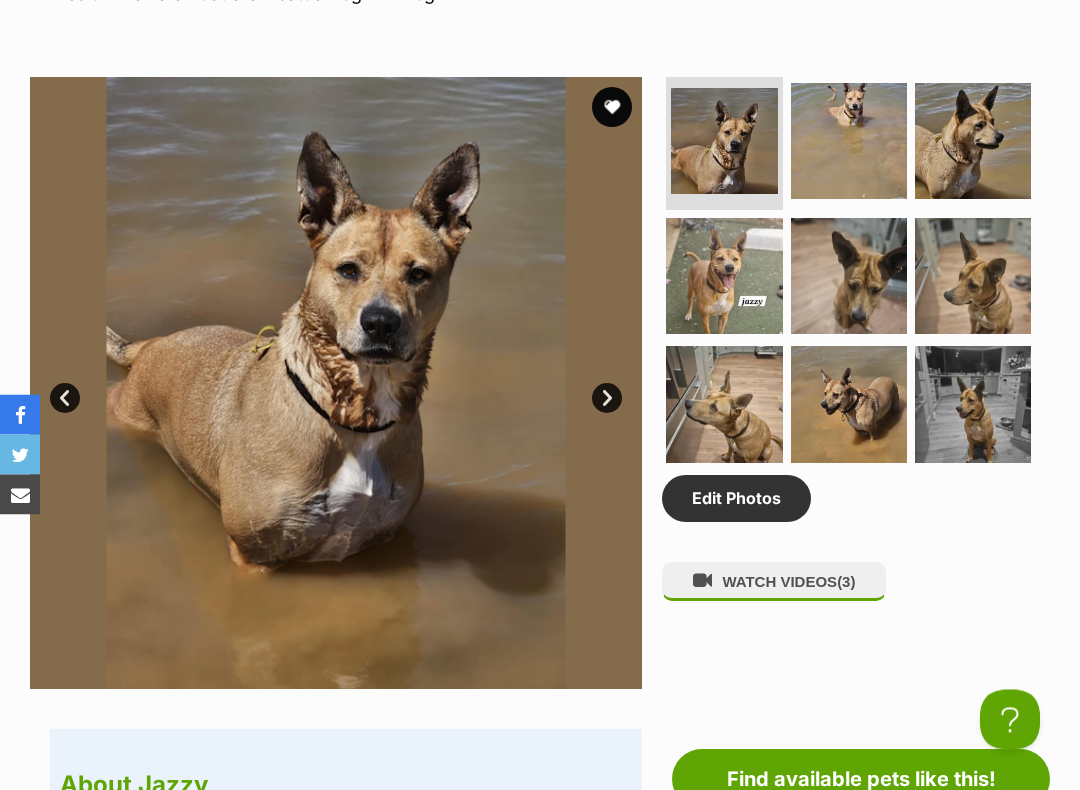 scroll, scrollTop: 1048, scrollLeft: 0, axis: vertical 